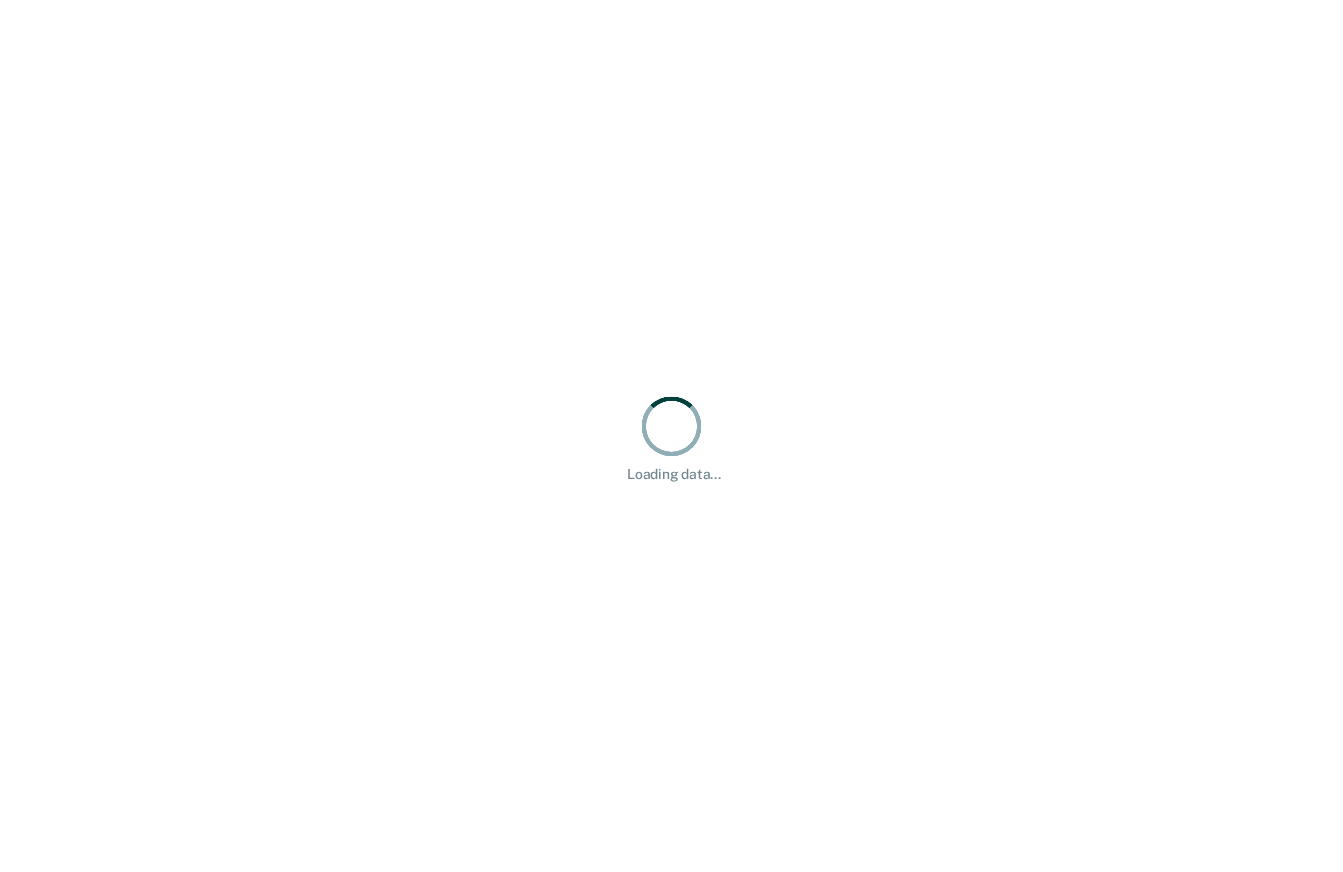 scroll, scrollTop: 0, scrollLeft: 0, axis: both 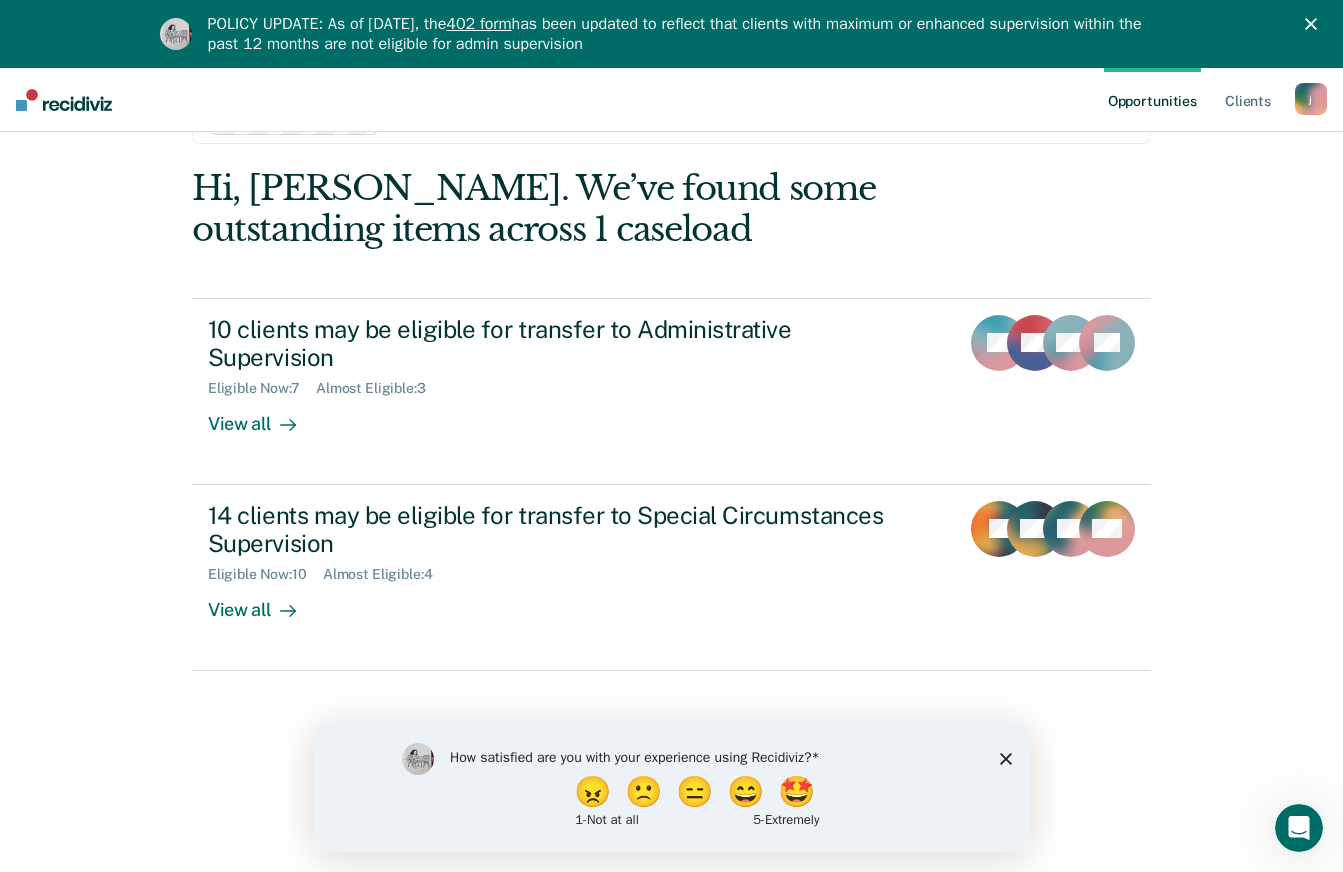 click 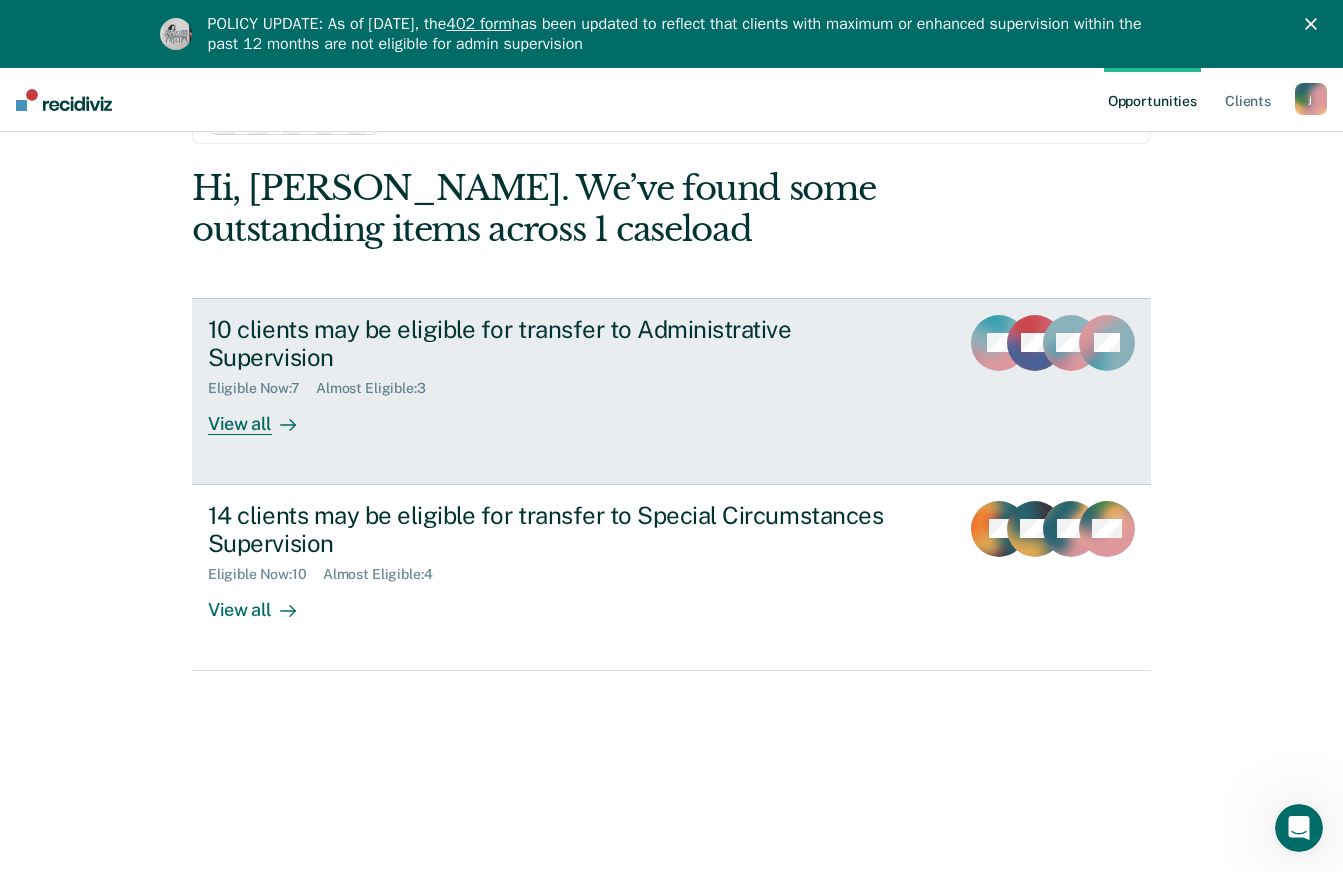 click on "View all" at bounding box center (264, 416) 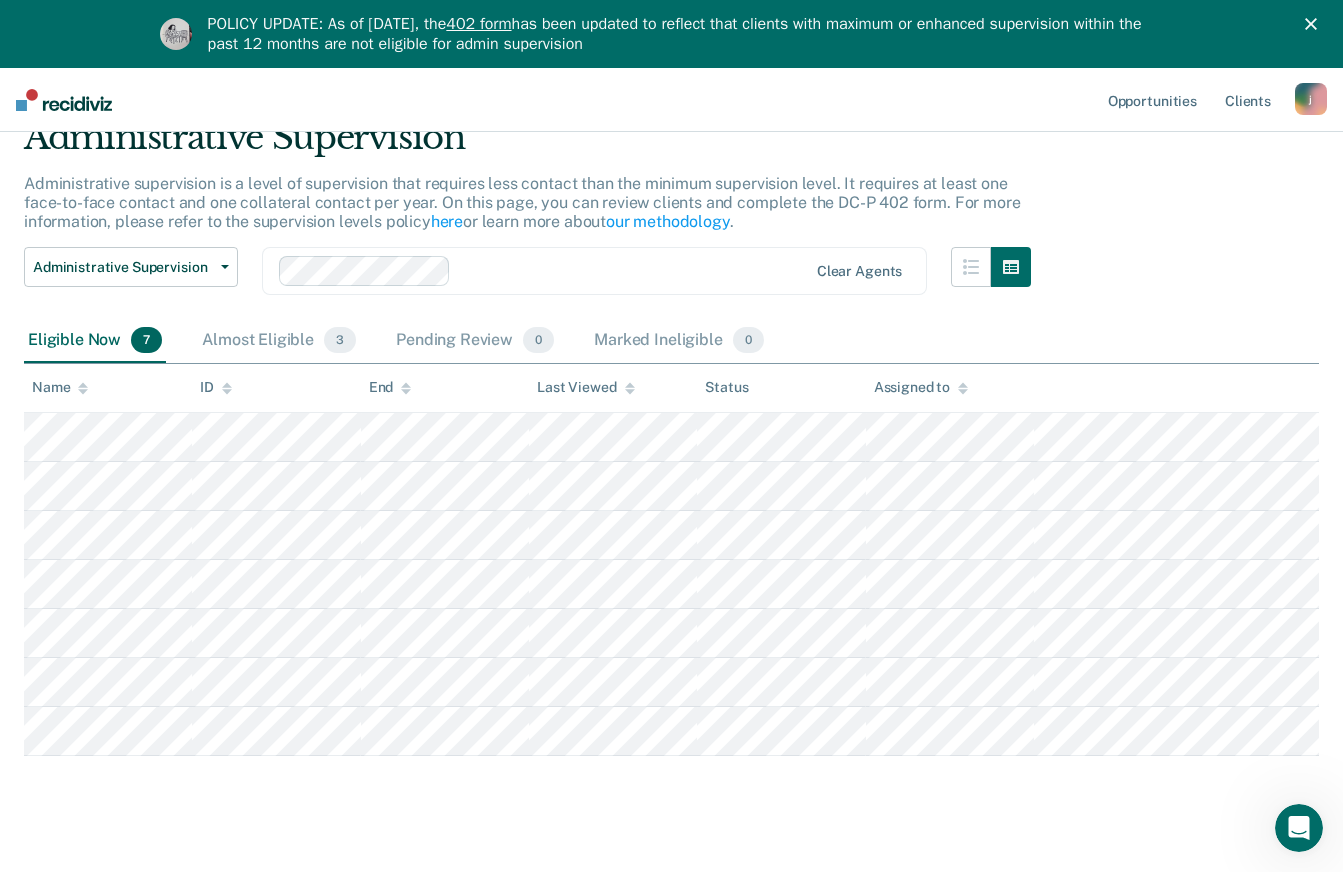 scroll, scrollTop: 117, scrollLeft: 0, axis: vertical 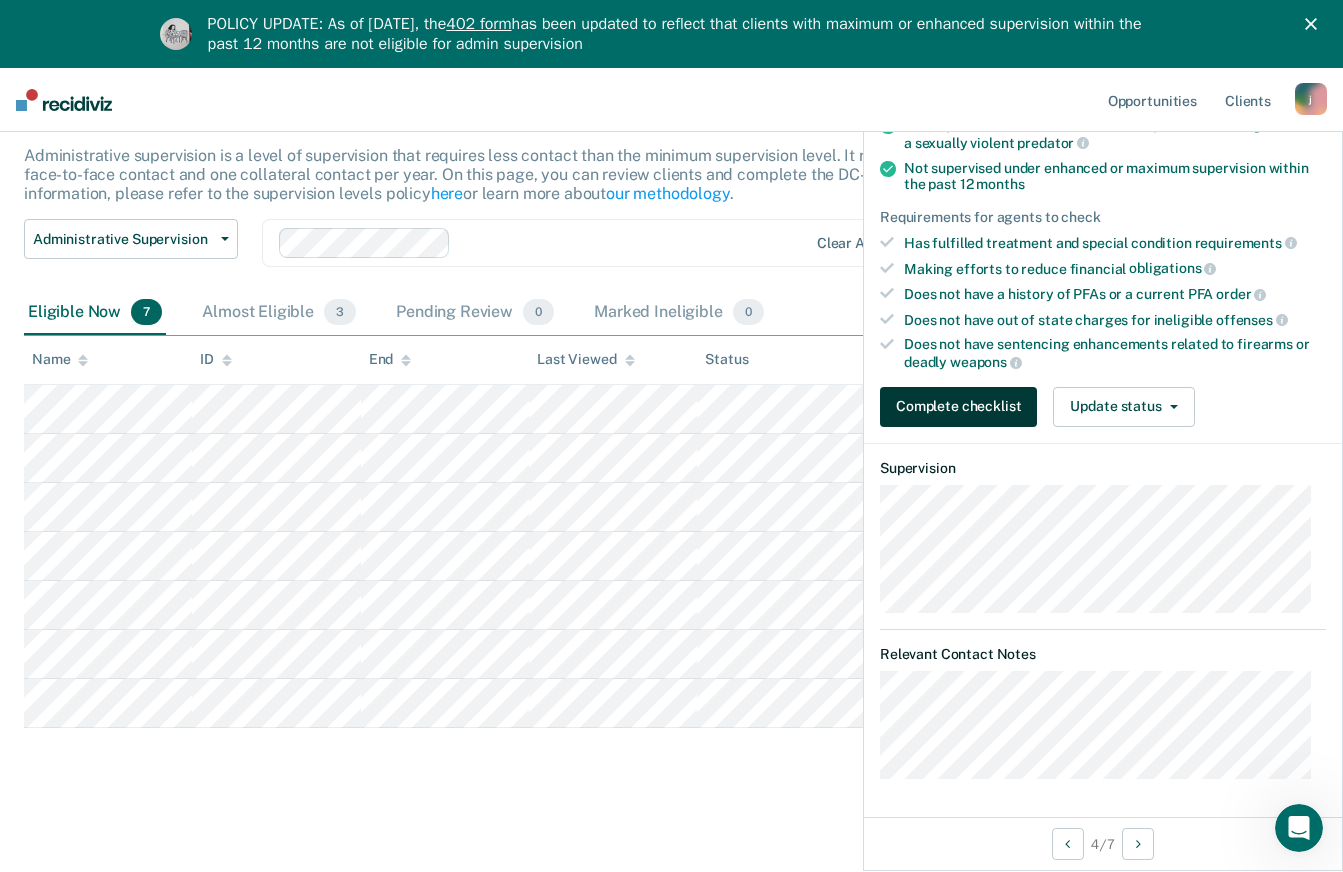 click on "Complete checklist" at bounding box center (958, 407) 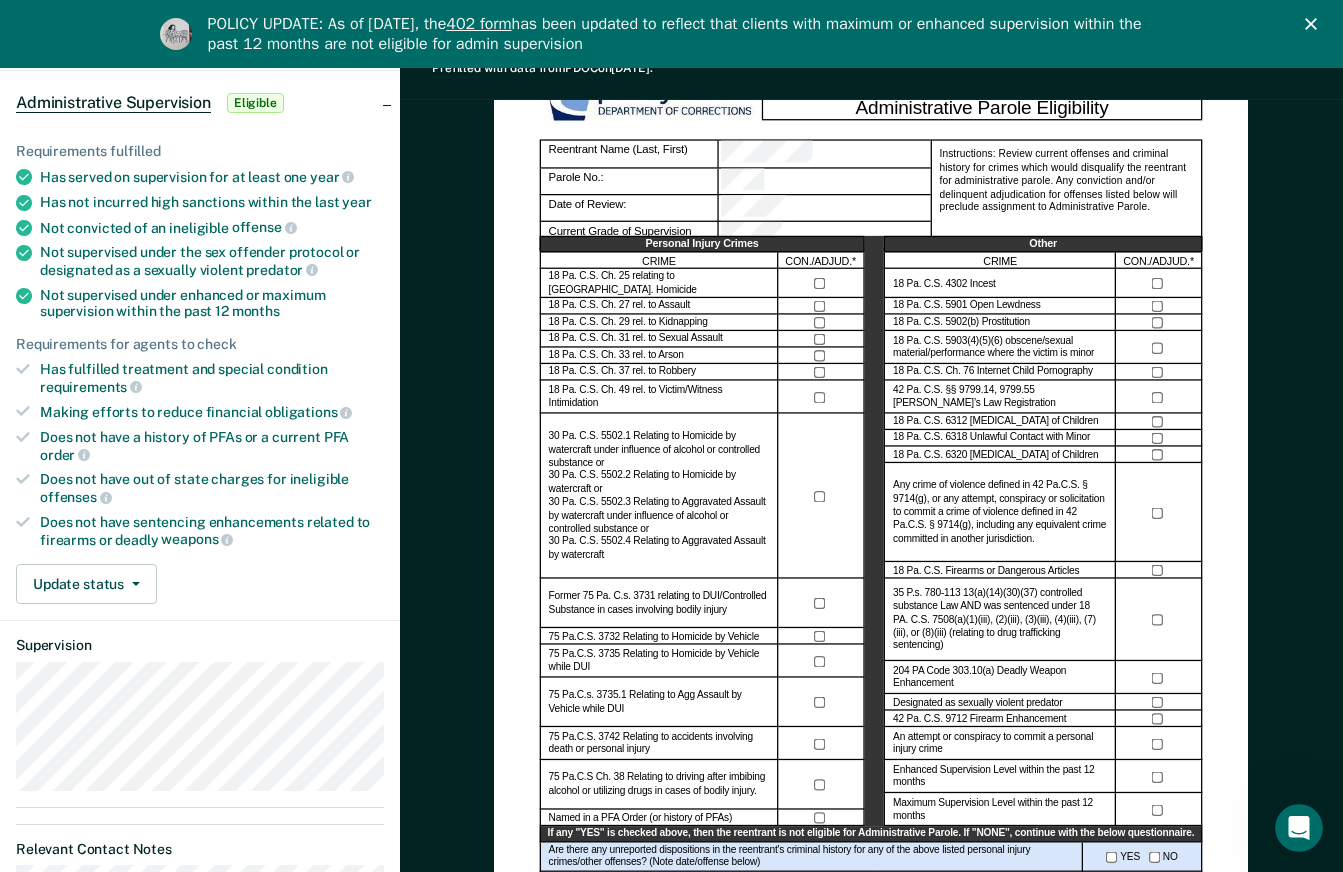 scroll, scrollTop: 183, scrollLeft: 0, axis: vertical 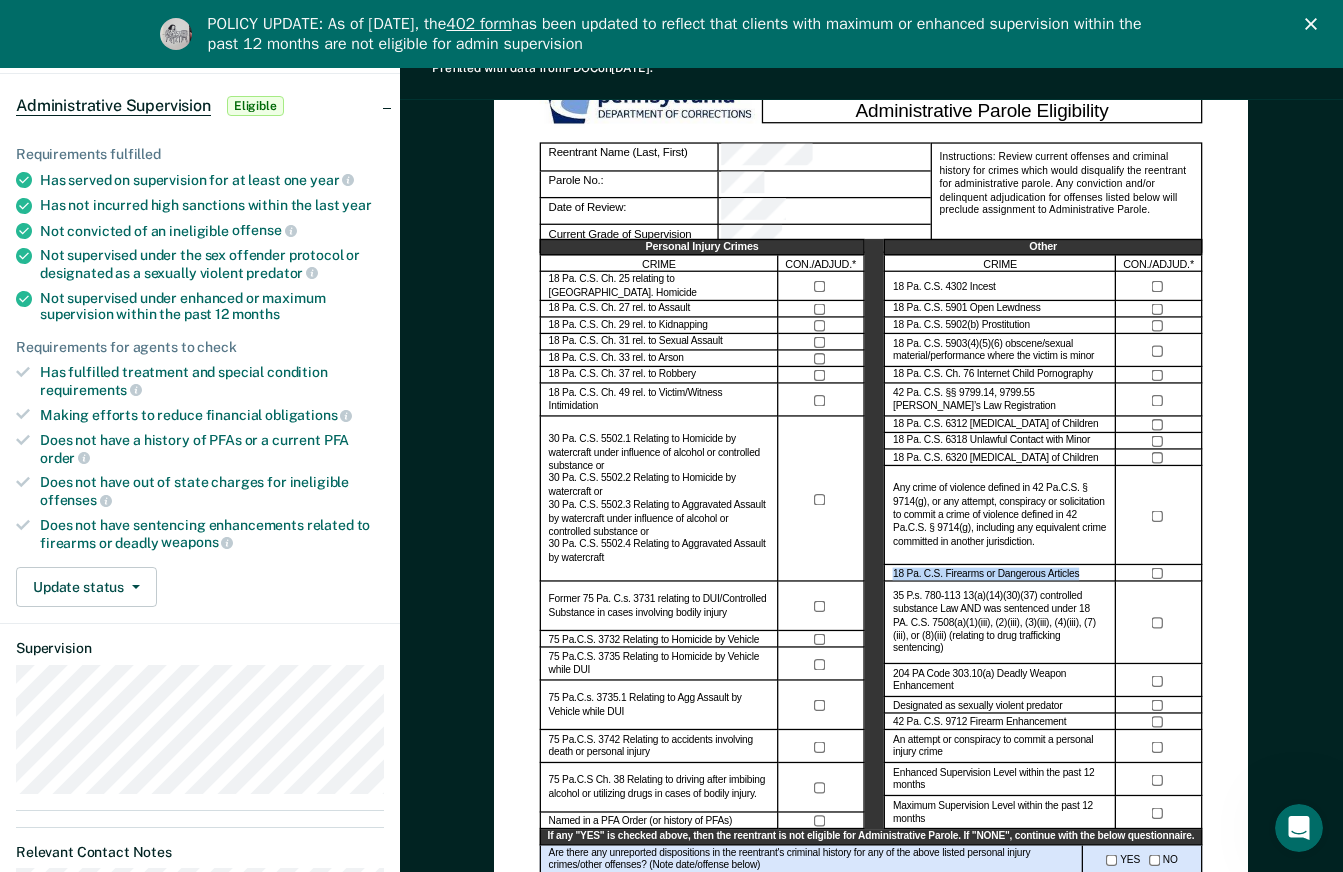 copy on "18 Pa. C.S. Firearms or Dangerous Articles" 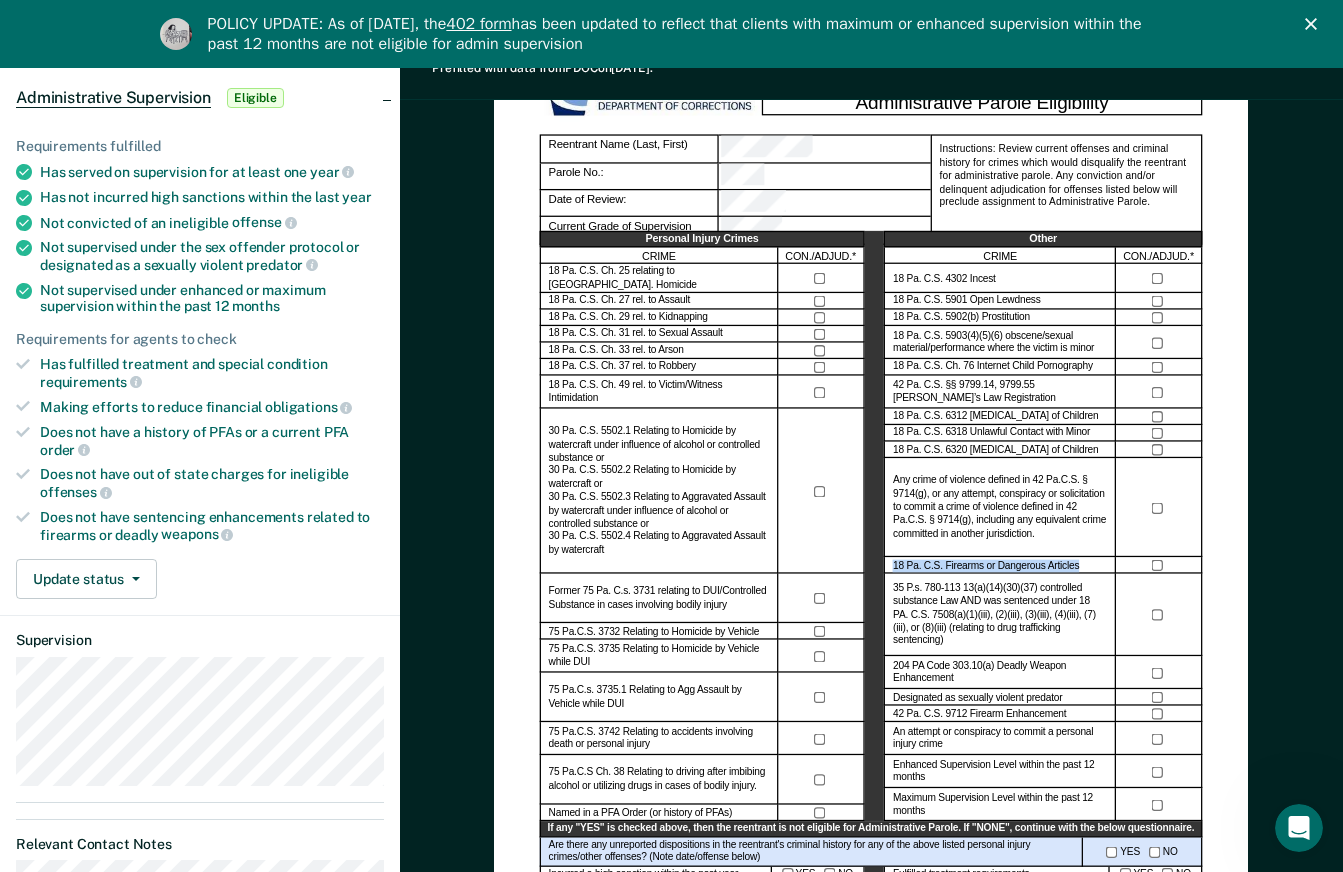 click on "Administrative Parole Eligibility Reentrant Name (Last, First) Parole No.: Date of Review: Current Grade of Supervision Instructions: Review current offenses and criminal history for crimes which would disqualify the reentrant for administrative parole. Any conviction and/or delinquent adjudication for offenses listed below will preclude assignment to Administrative Parole. Personal Injury Crimes CRIME CON./ADJUD.* 18 Pa. C.S. Ch. 25 relating to [GEOGRAPHIC_DATA]. Homicide 18 Pa. C.S. Ch. 27 rel. to Assault 18 Pa. C.S. Ch. 29 rel. to Kidnapping 18 Pa. C.S. Ch. 31 rel. to Sexual Assault 18 Pa. C.S. Ch. 33 rel. to Arson 18 Pa. C.S. Ch. 37 rel. to Robbery 18 Pa. C.S. Ch. 49 rel. to Victim/Witness Intimidation Former 75 Pa. C.s. 3731 relating to DUI/Controlled Substance in cases involving bodily injury 75 Pa.C.S. 3732 Relating to Homicide by Vehicle 75 Pa.C.S. 3735 Relating to Homicide by Vehicle while DUI 75 Pa.C.s. 3735.1 Relating to Agg Assault by Vehicle while DUI Named in a PFA Order (or history of PFAs) Other CRIME YES" at bounding box center [871, 1087] 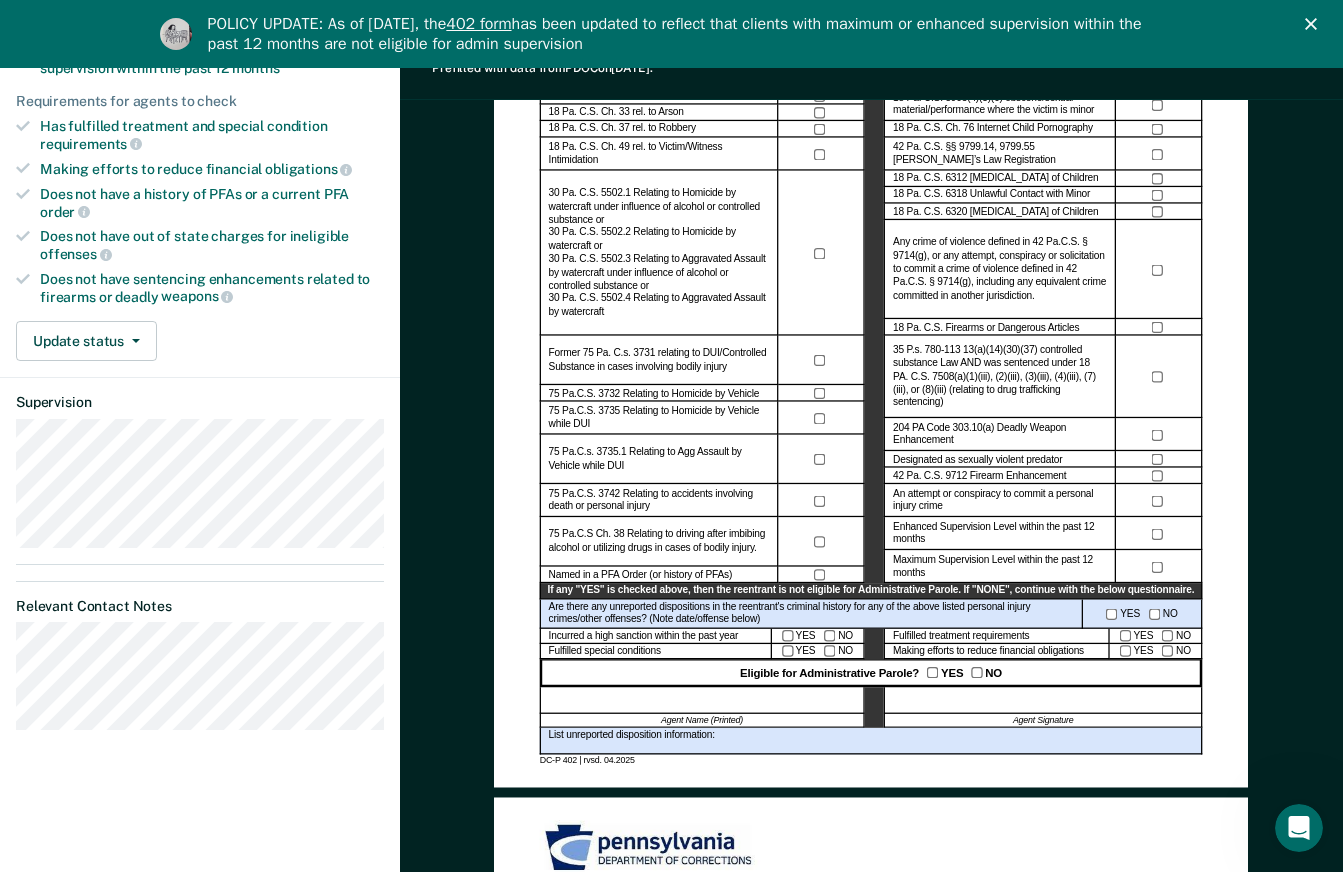 scroll, scrollTop: 415, scrollLeft: 0, axis: vertical 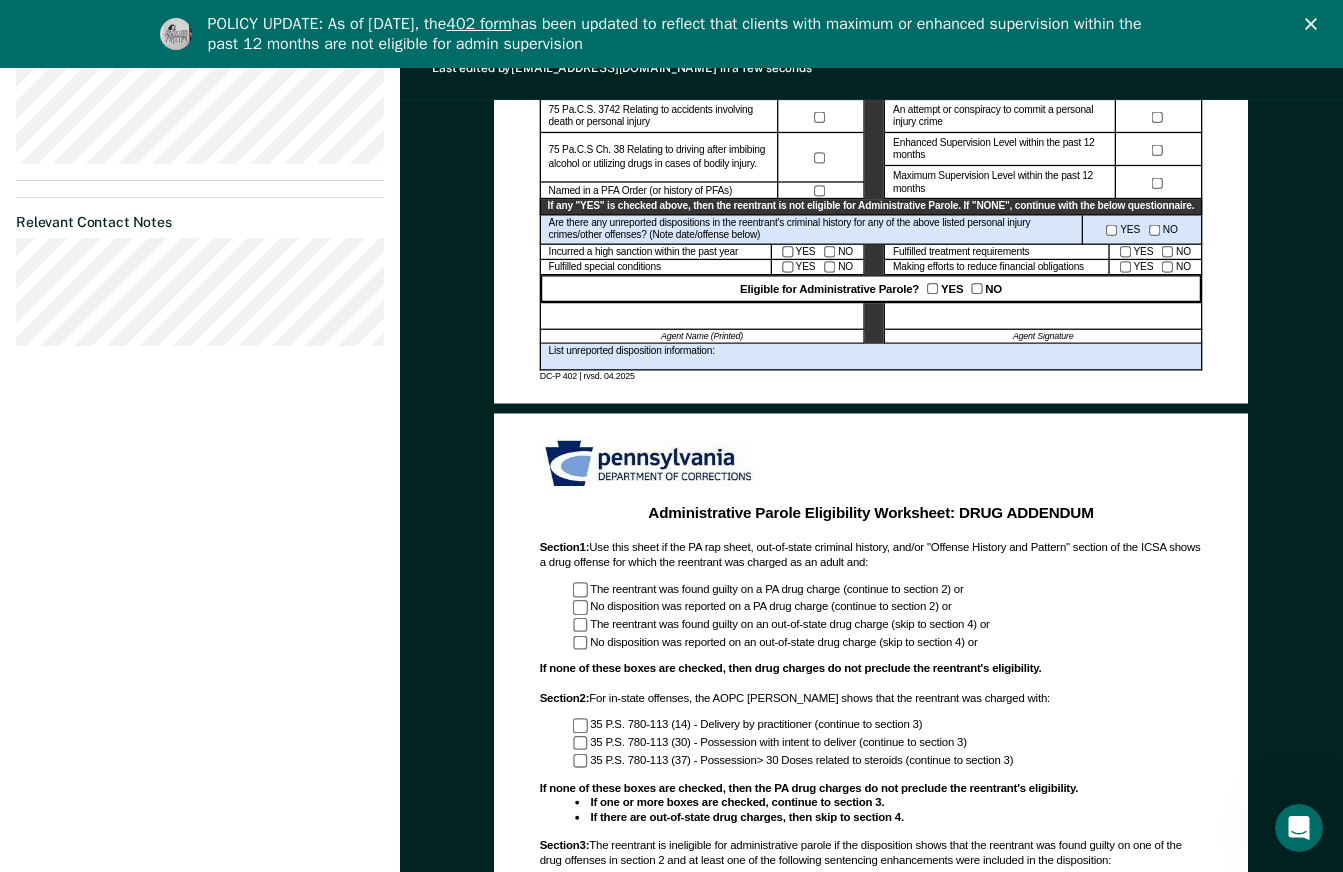 click at bounding box center [702, 316] 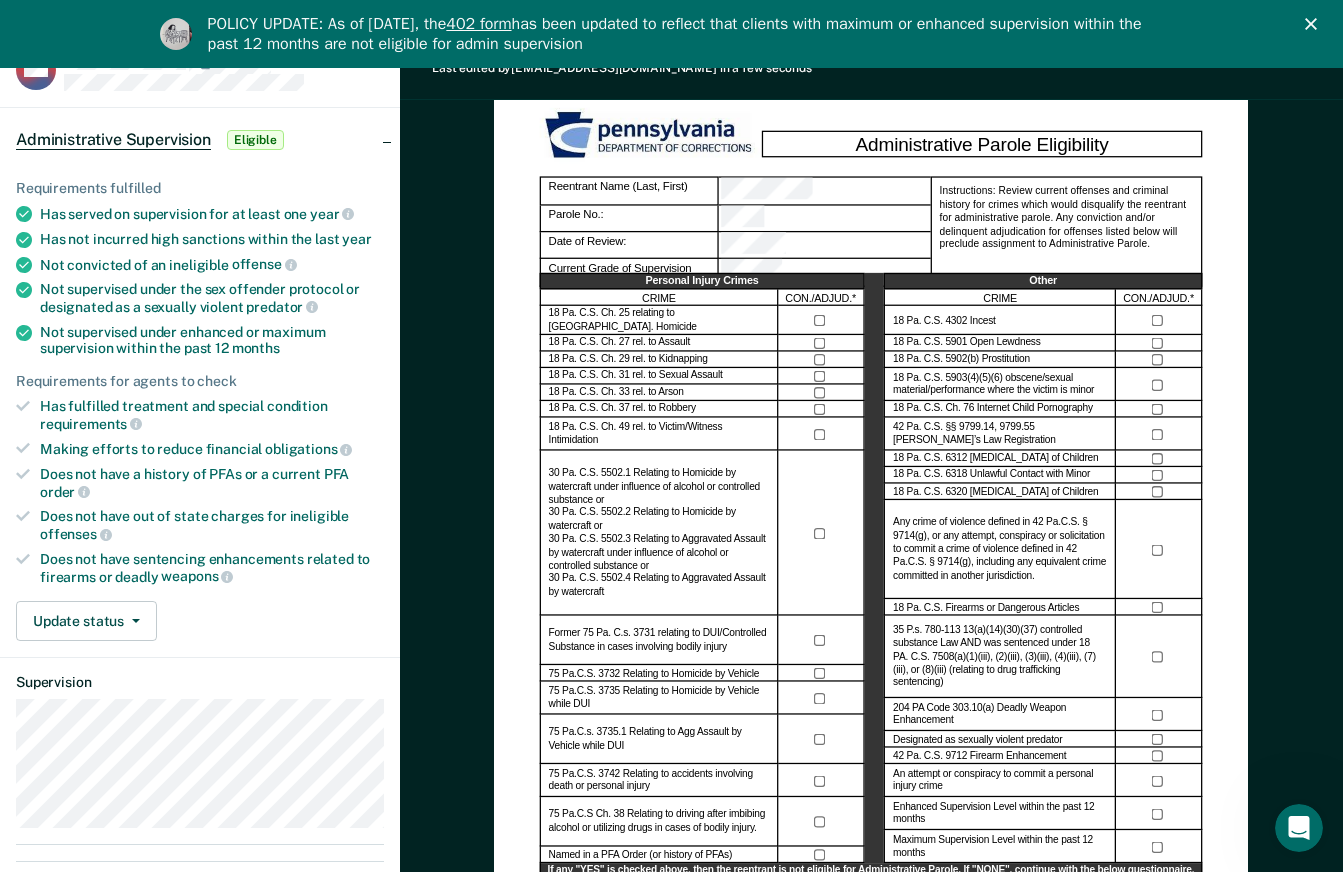 scroll, scrollTop: 0, scrollLeft: 0, axis: both 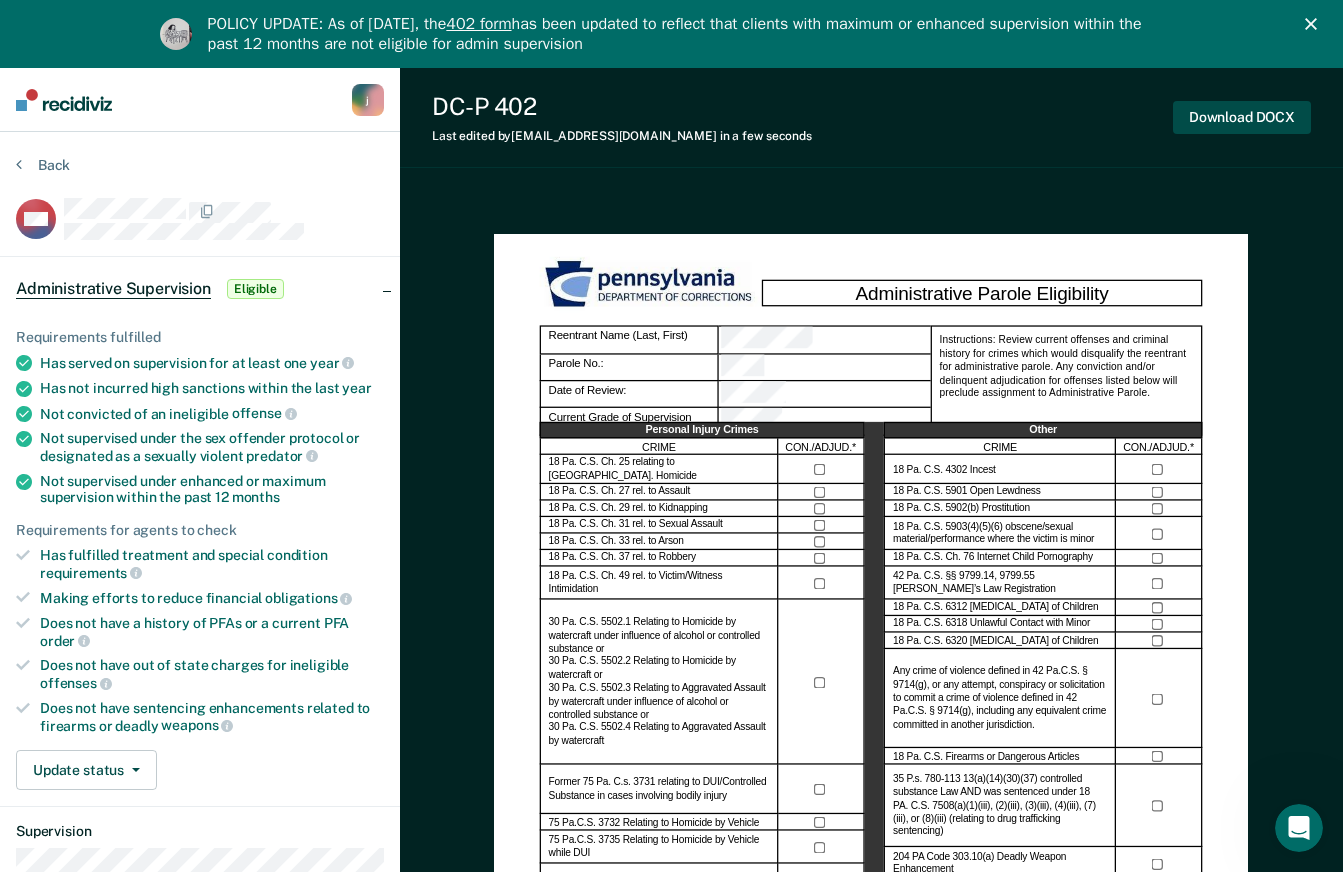 click on "Download DOCX" at bounding box center [1242, 117] 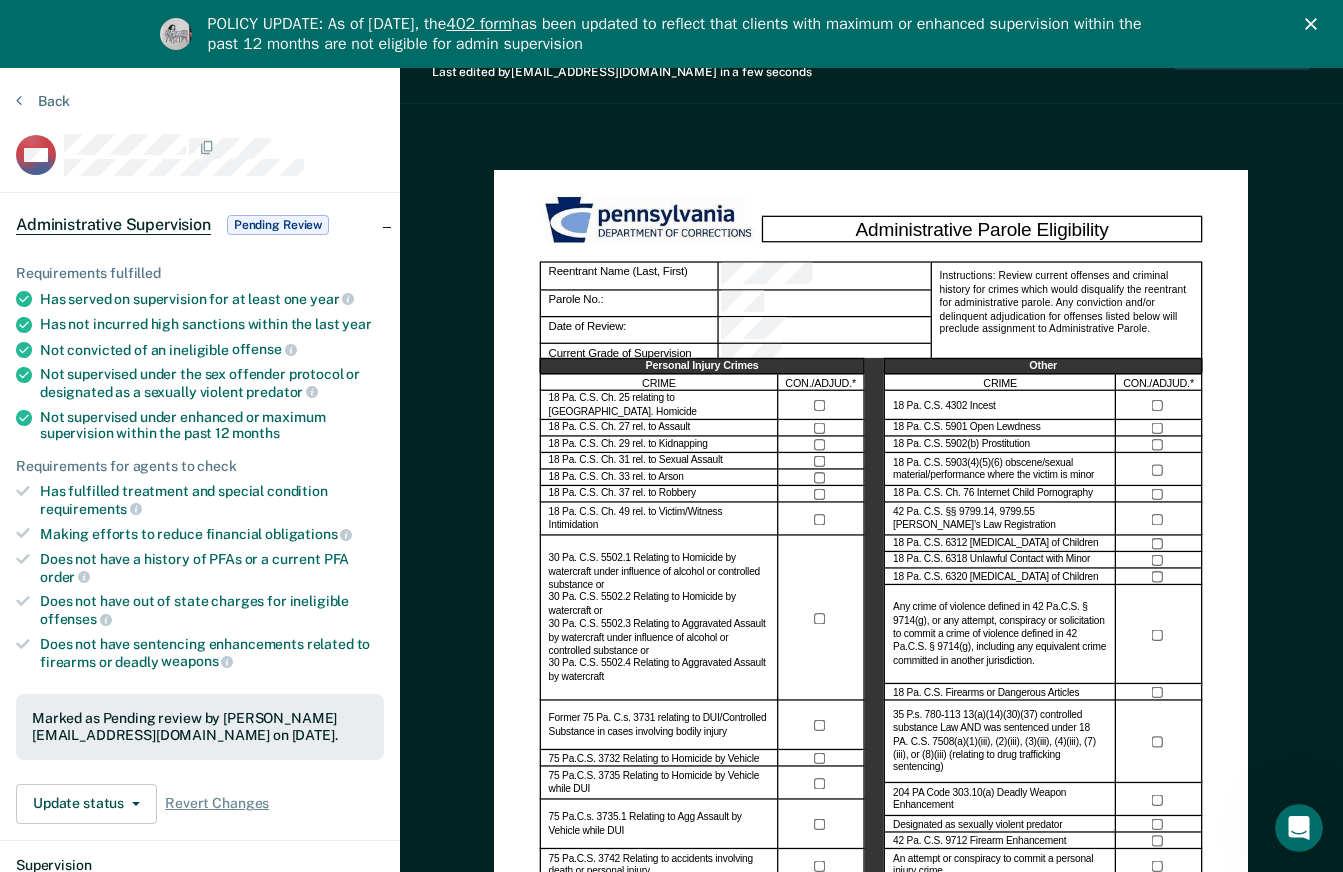 scroll, scrollTop: 264, scrollLeft: 0, axis: vertical 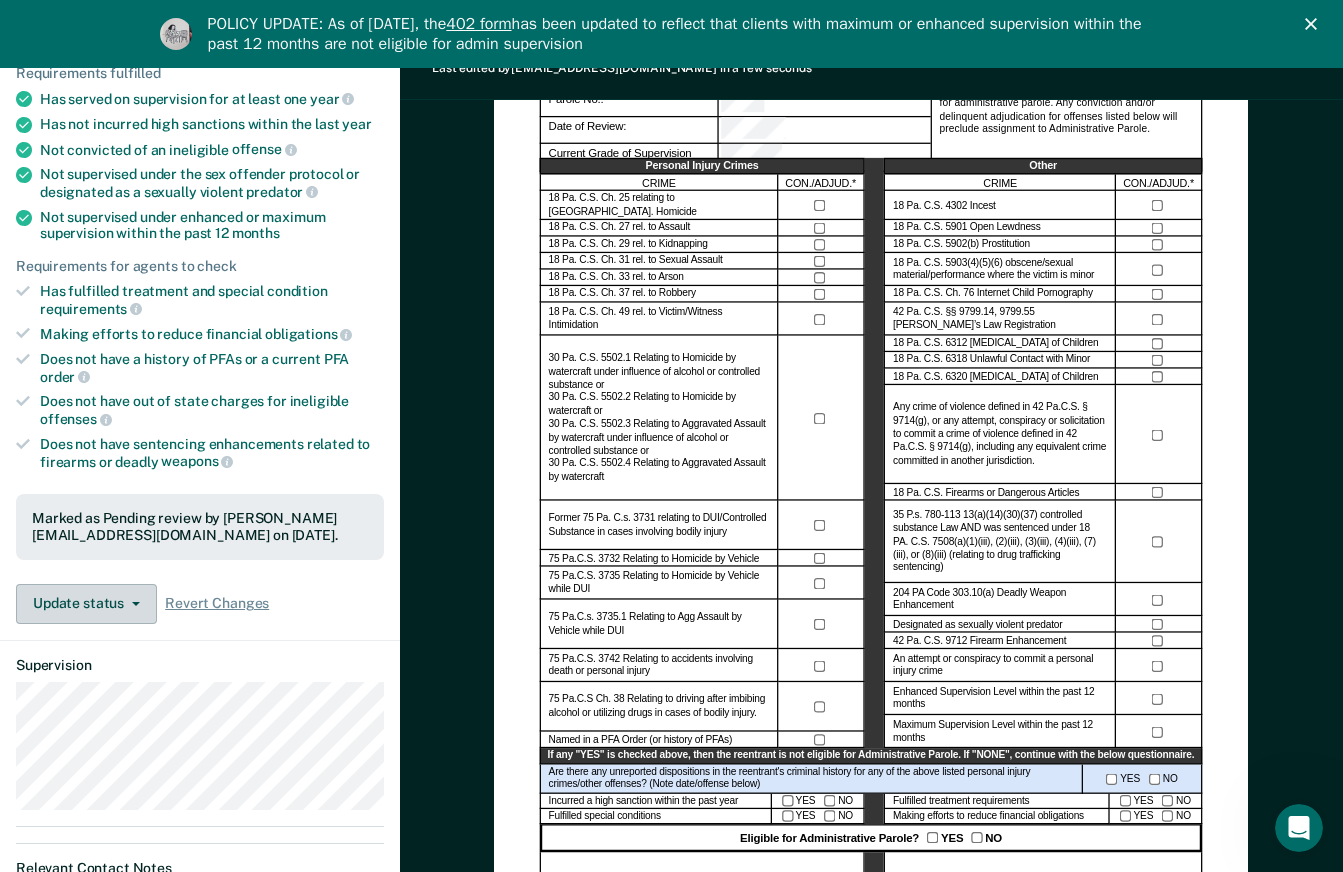 click 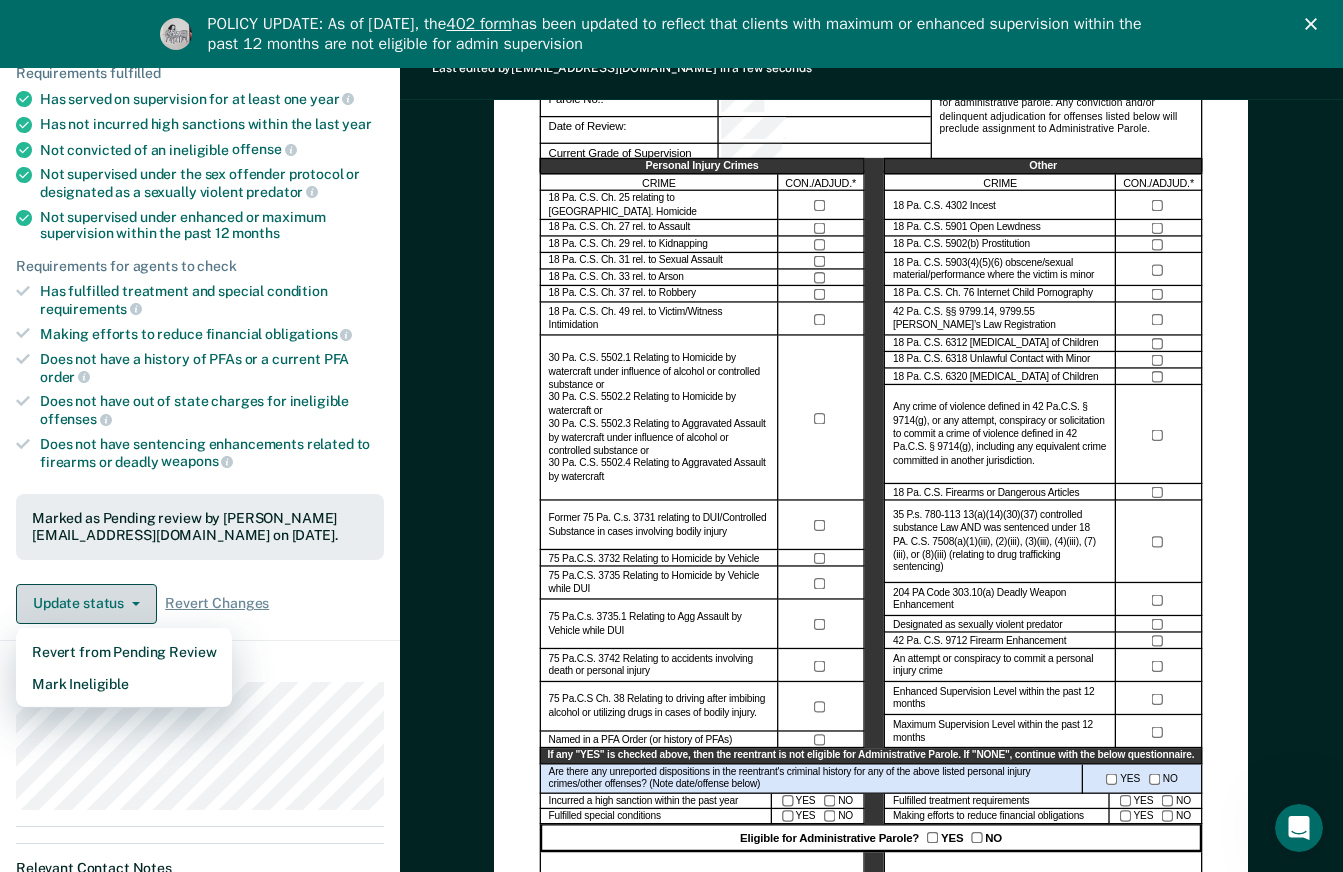 click on "Update status" at bounding box center [86, 604] 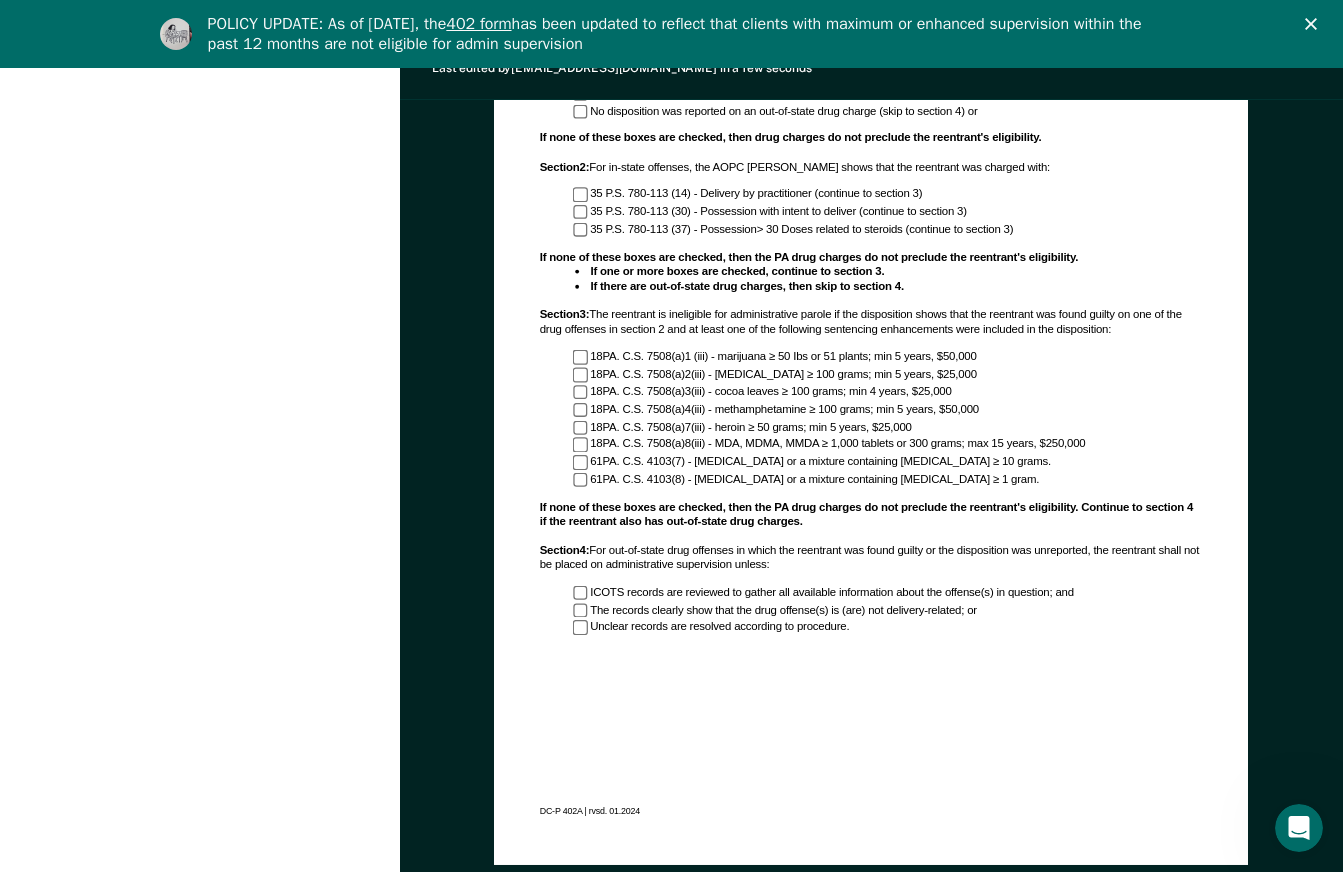 scroll, scrollTop: 1493, scrollLeft: 0, axis: vertical 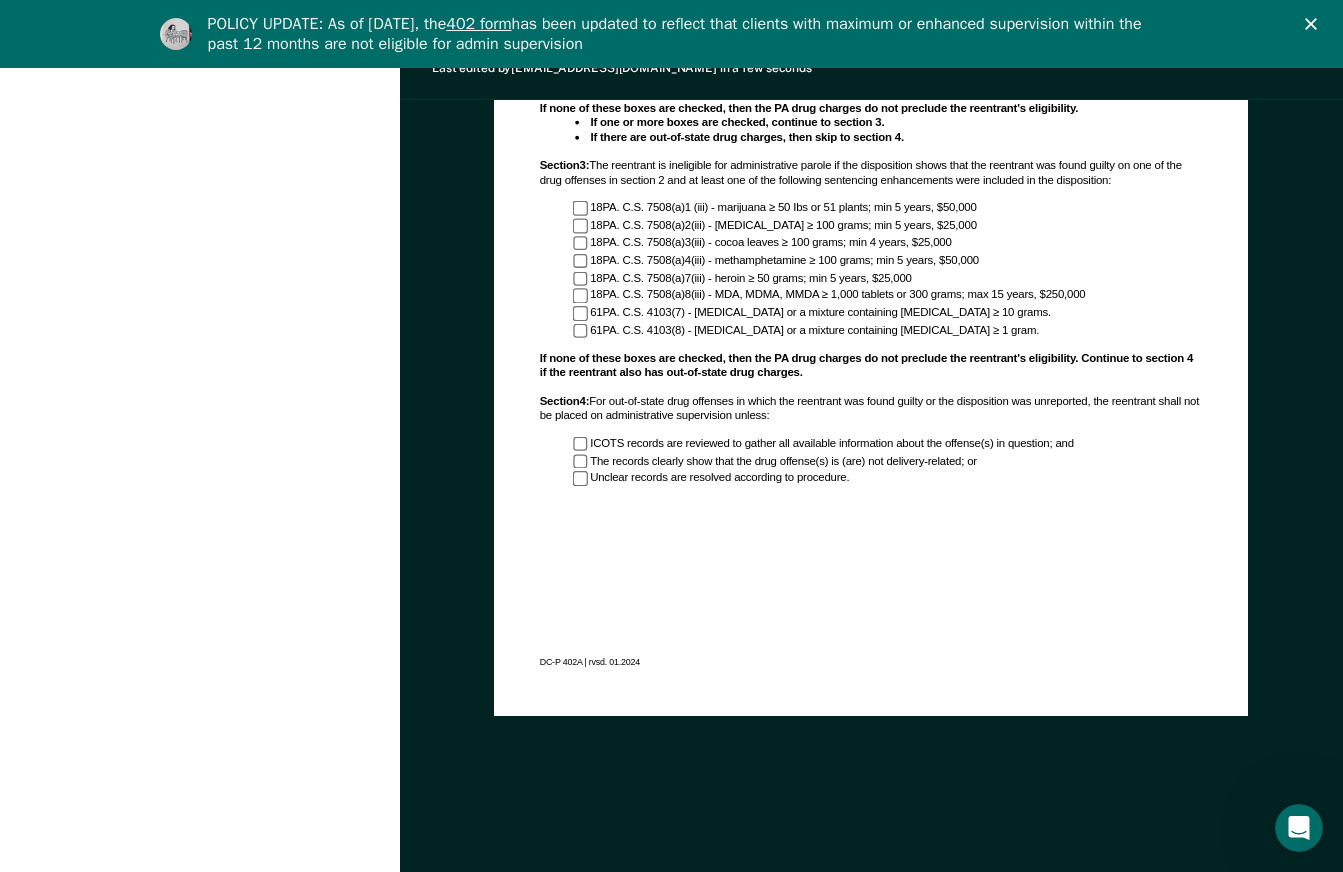 click on "Administrative Parole Eligibility Reentrant Name (Last, First) Parole No.: Date of Review: Current Grade of Supervision Instructions: Review current offenses and criminal history for crimes which would disqualify the reentrant for administrative parole. Any conviction and/or delinquent adjudication for offenses listed below will preclude assignment to Administrative Parole. Personal Injury Crimes CRIME CON./ADJUD.* 18 Pa. C.S. Ch. 25 relating to [GEOGRAPHIC_DATA]. Homicide 18 Pa. C.S. Ch. 27 rel. to Assault 18 Pa. C.S. Ch. 29 rel. to Kidnapping 18 Pa. C.S. Ch. 31 rel. to Sexual Assault 18 Pa. C.S. Ch. 33 rel. to Arson 18 Pa. C.S. Ch. 37 rel. to Robbery 18 Pa. C.S. Ch. 49 rel. to Victim/Witness Intimidation Former 75 Pa. C.s. 3731 relating to DUI/Controlled Substance in cases involving bodily injury 75 Pa.C.S. 3732 Relating to Homicide by Vehicle 75 Pa.C.S. 3735 Relating to Homicide by Vehicle while DUI 75 Pa.C.s. 3735.1 Relating to Agg Assault by Vehicle while DUI Named in a PFA Order (or history of PFAs) Other CRIME YES" at bounding box center [871, -215] 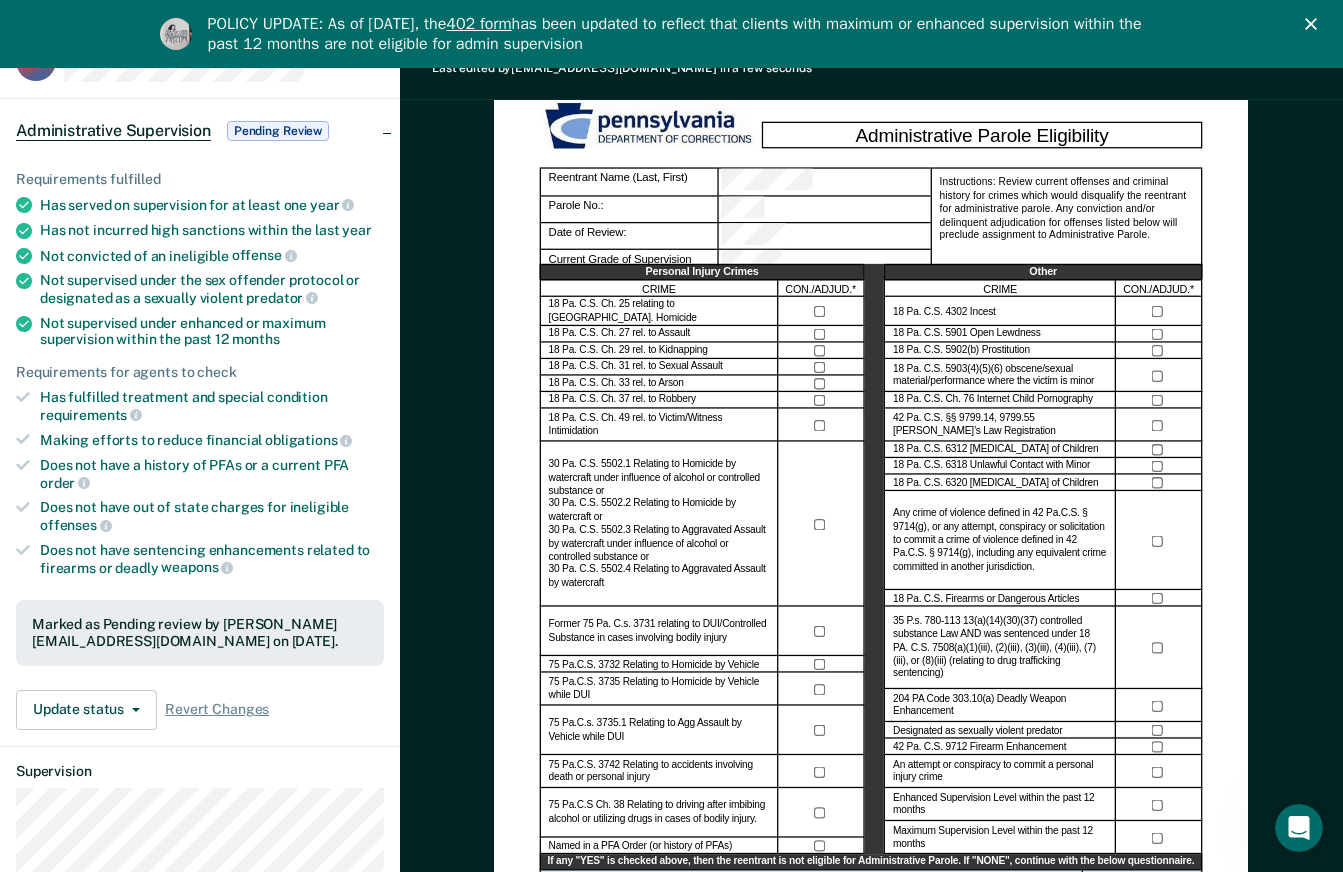 scroll, scrollTop: 0, scrollLeft: 0, axis: both 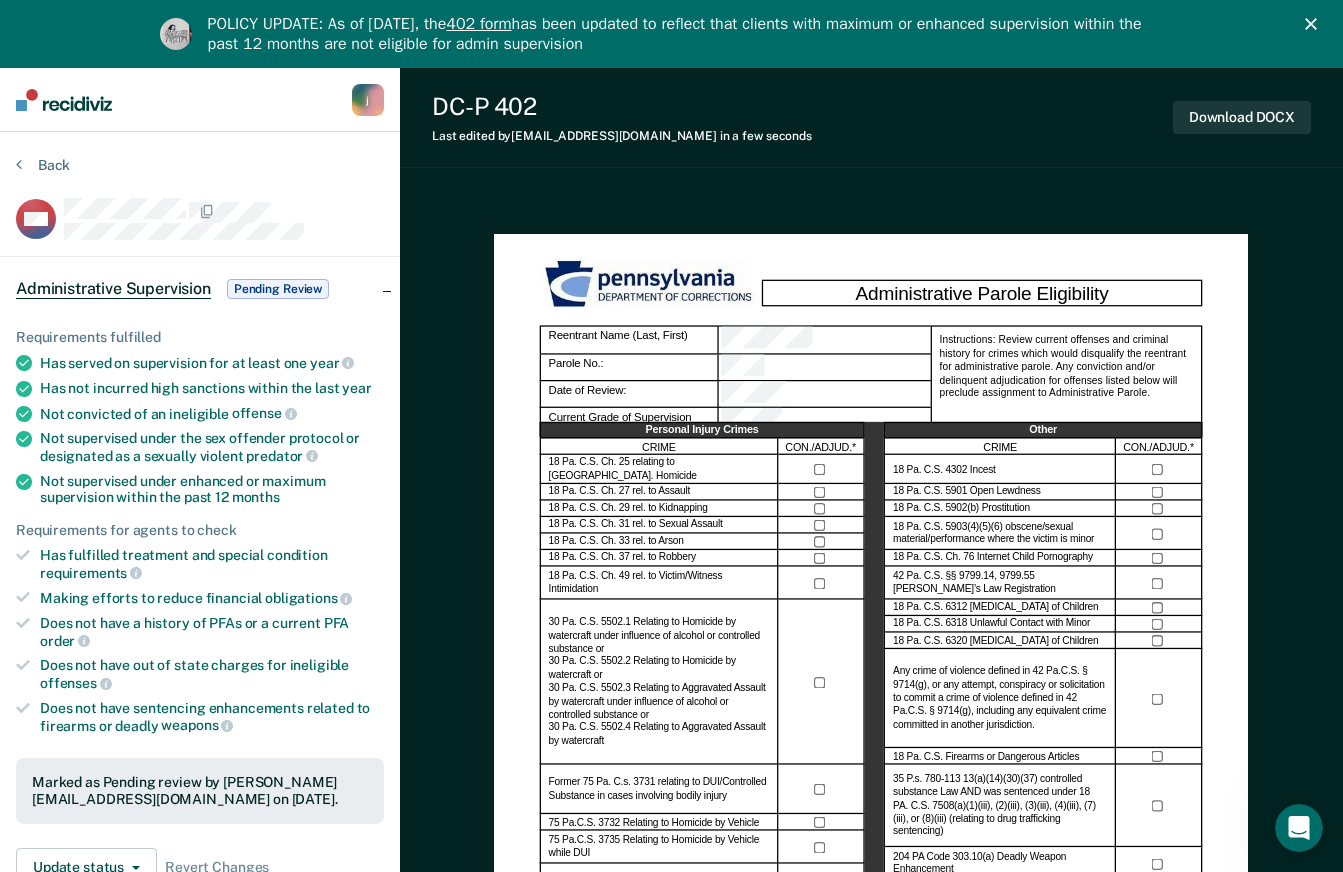click 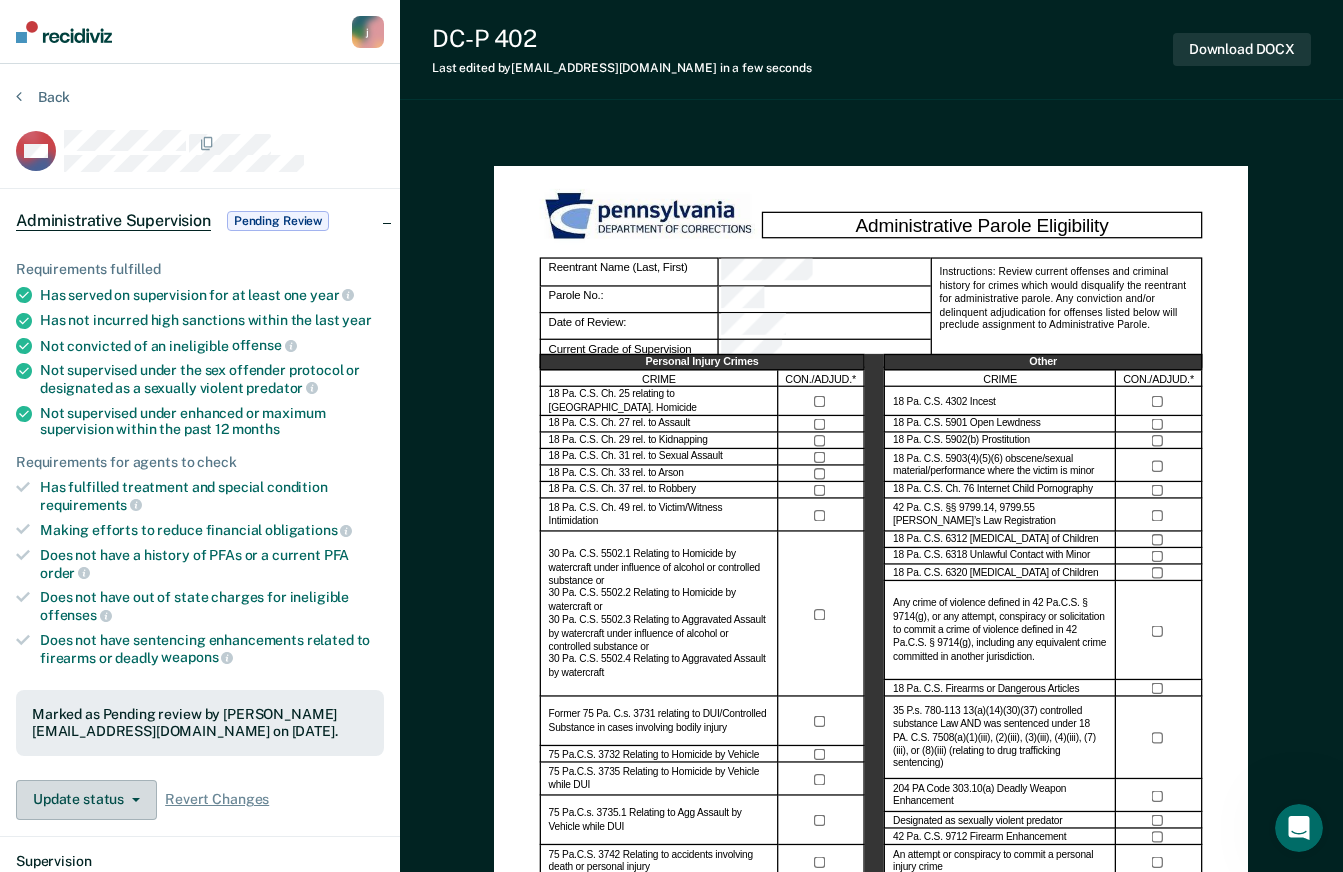 click on "Update status" at bounding box center (86, 800) 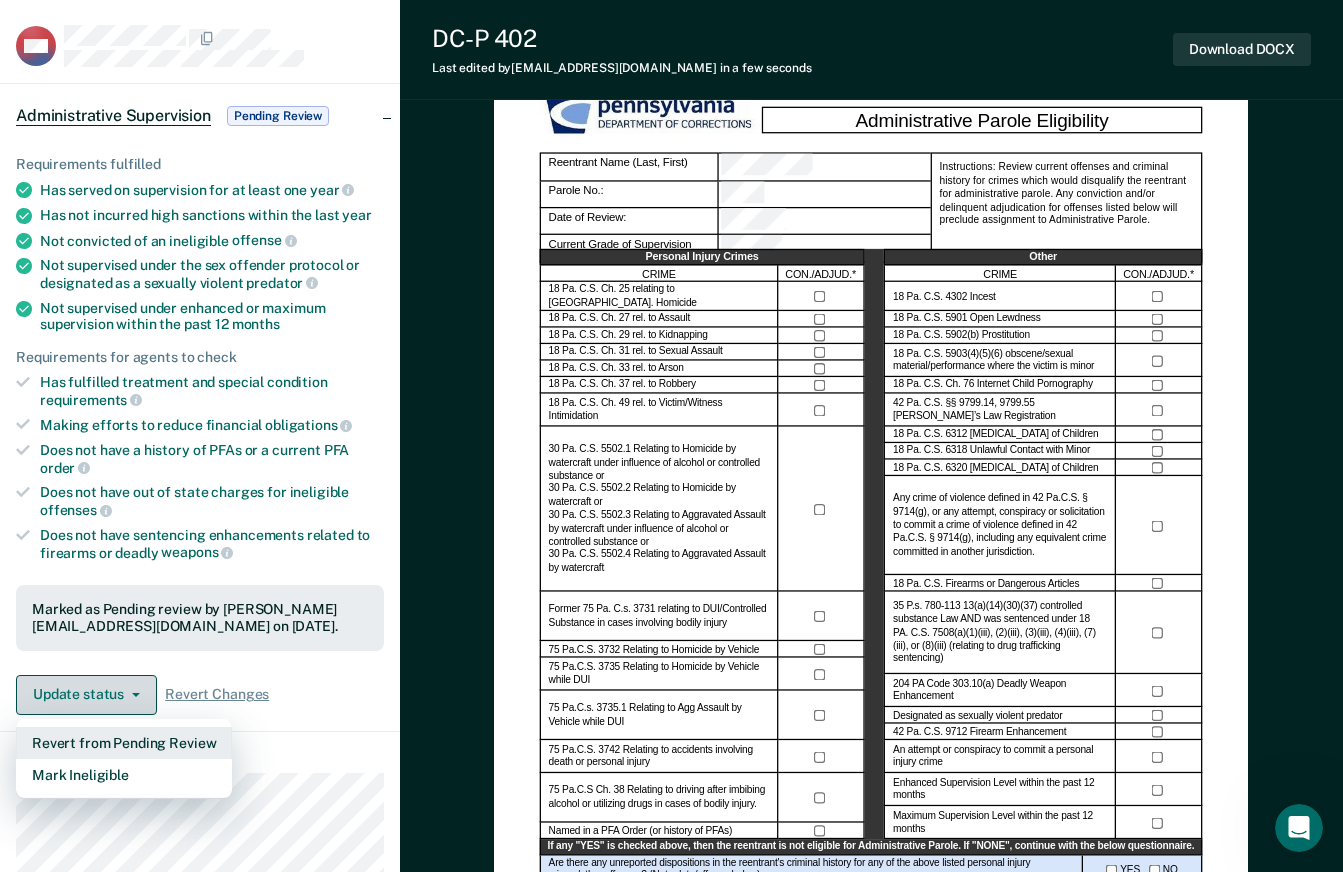 scroll, scrollTop: 0, scrollLeft: 0, axis: both 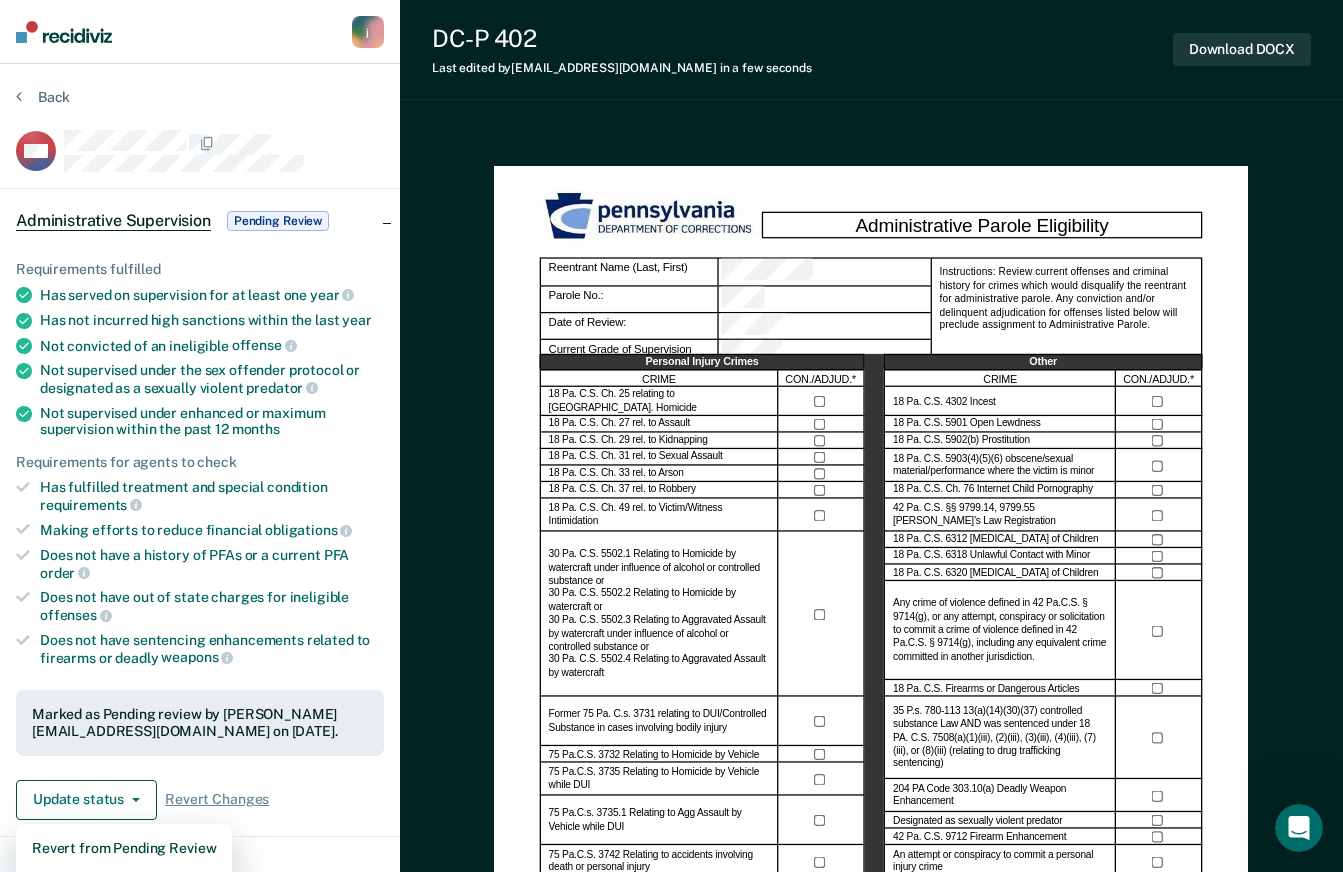 click on "Pending Review" at bounding box center [278, 221] 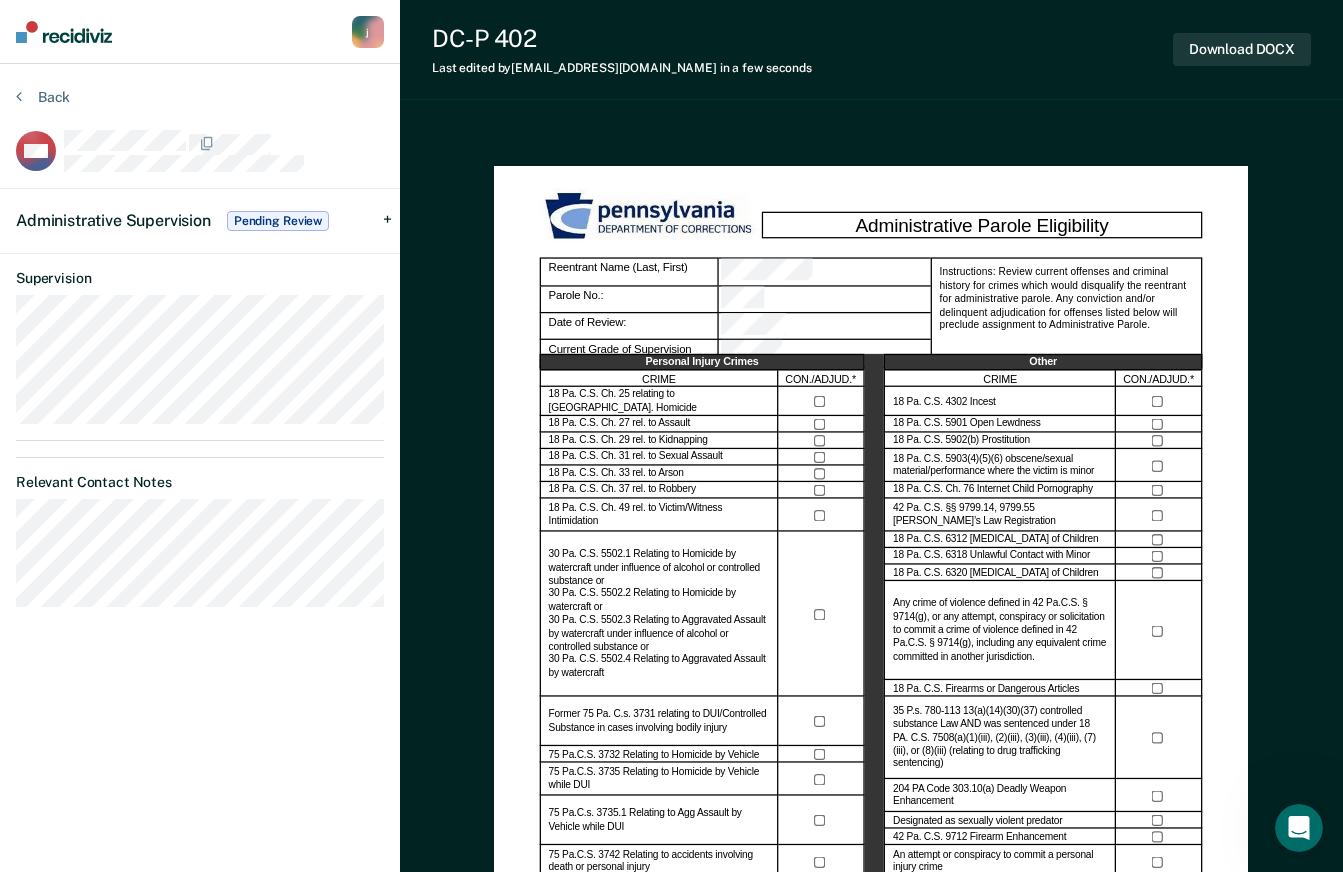 click on "Pending Review" at bounding box center [278, 221] 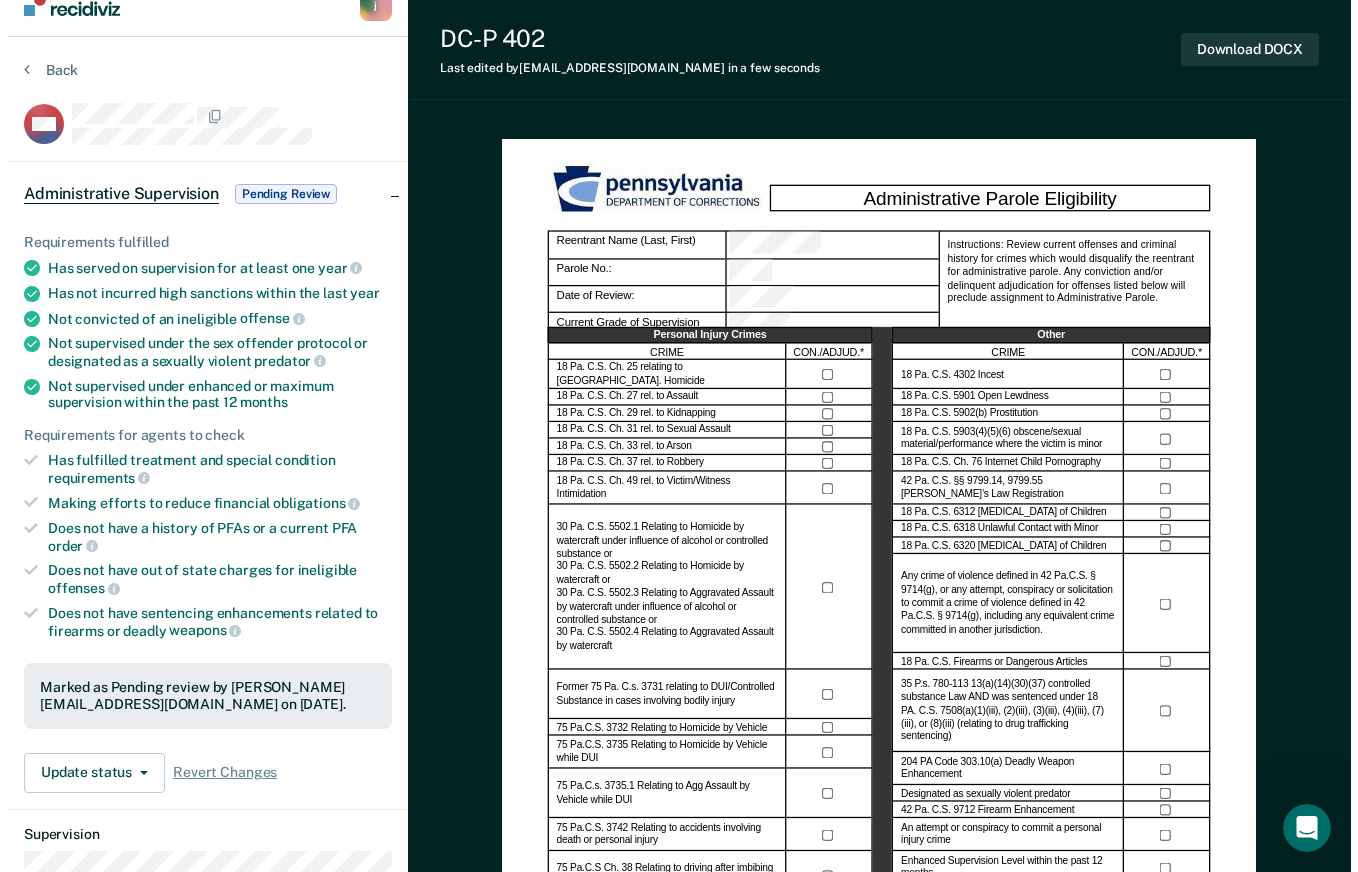 scroll, scrollTop: 0, scrollLeft: 0, axis: both 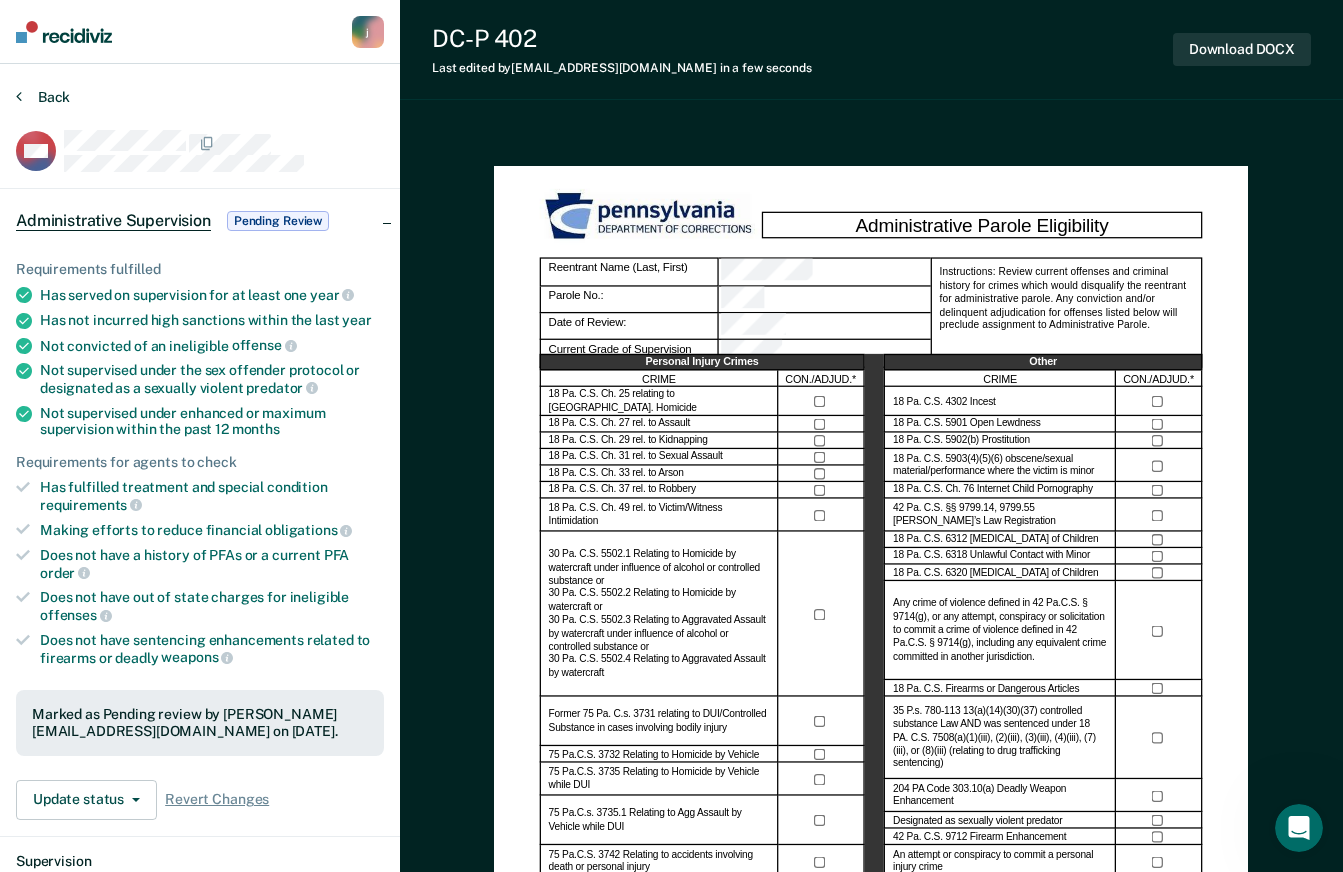 click on "Back" at bounding box center (43, 97) 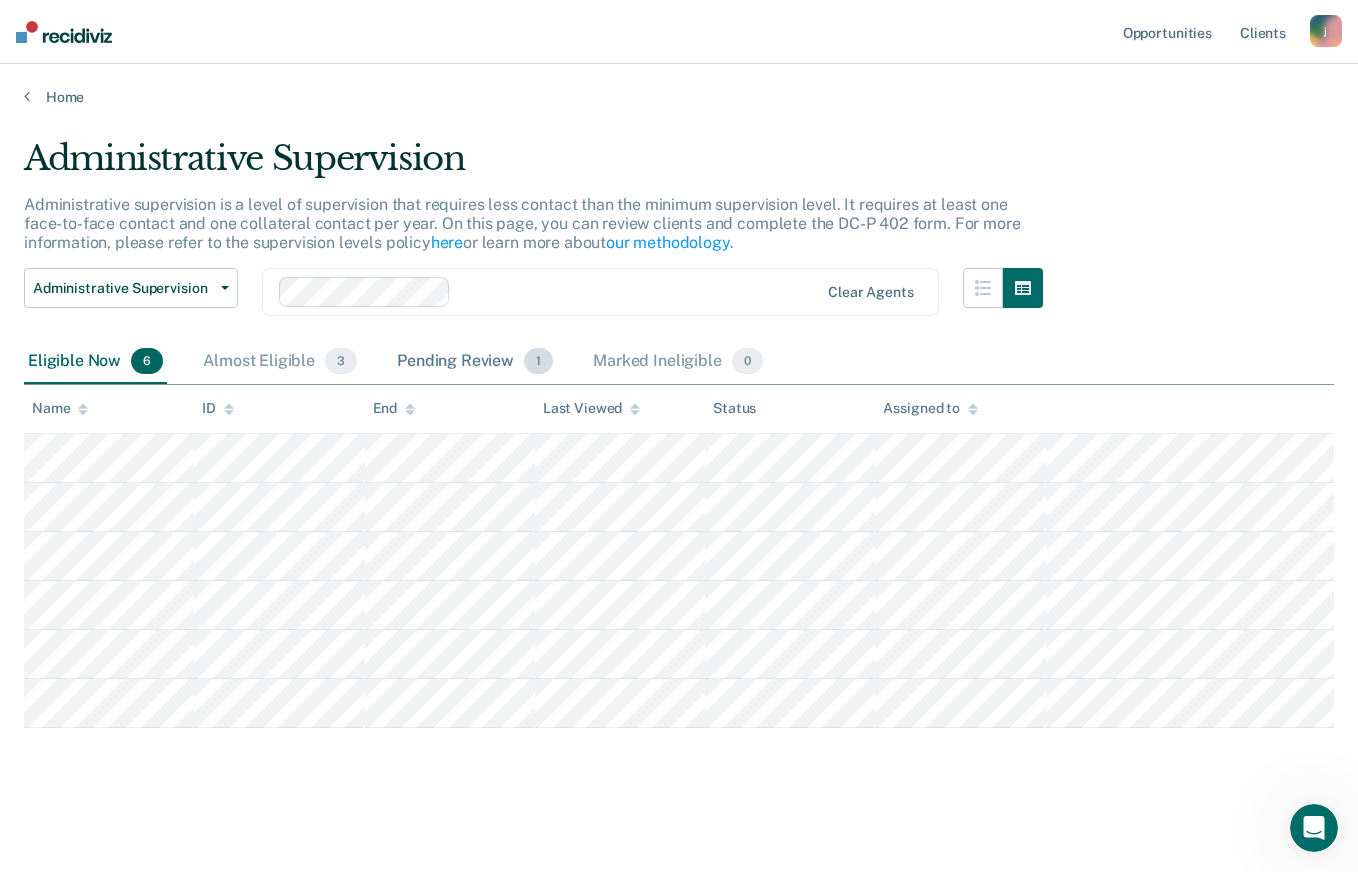 click on "Pending Review 1" at bounding box center [475, 362] 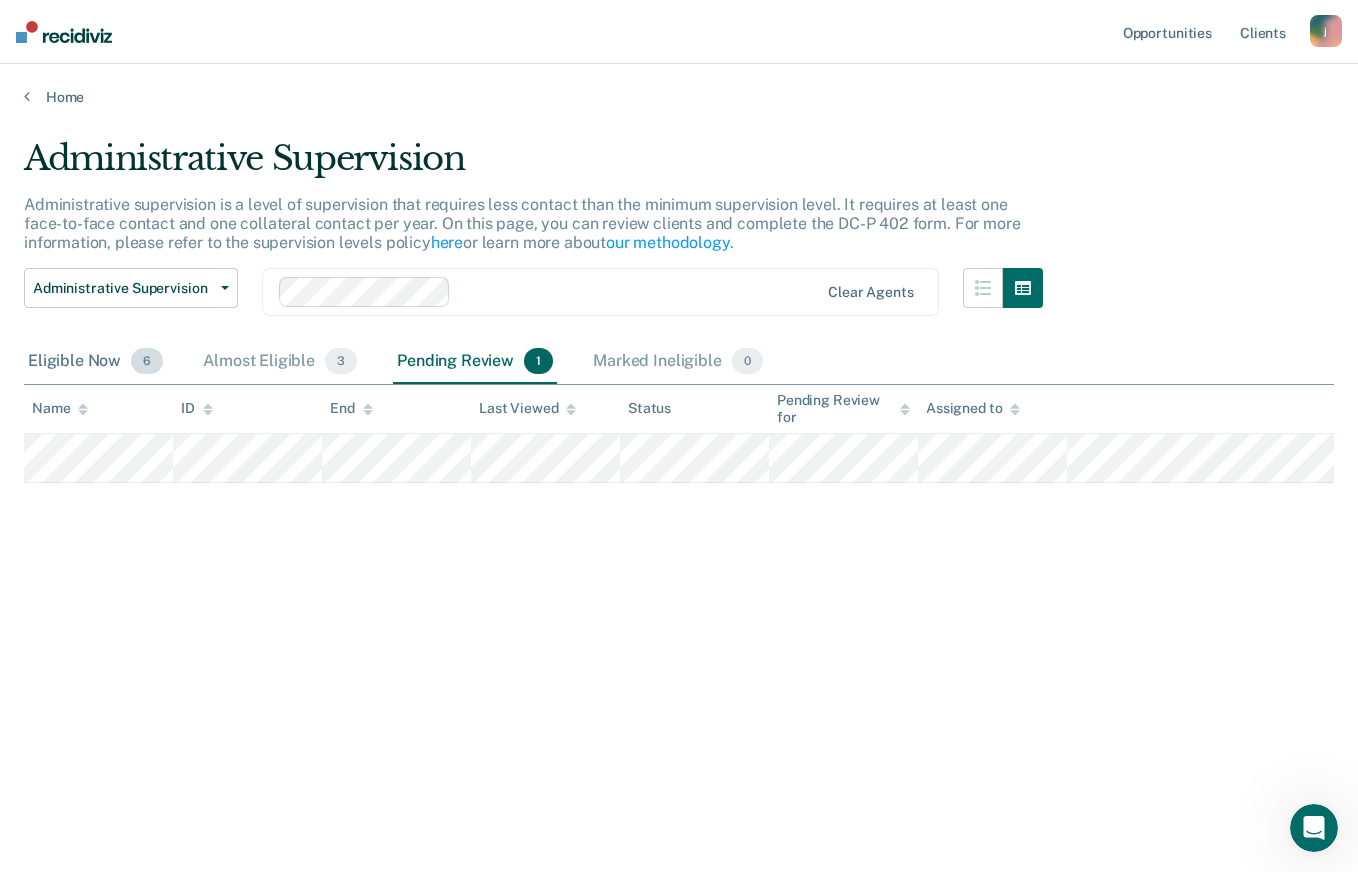 click on "Eligible Now 6" at bounding box center (95, 362) 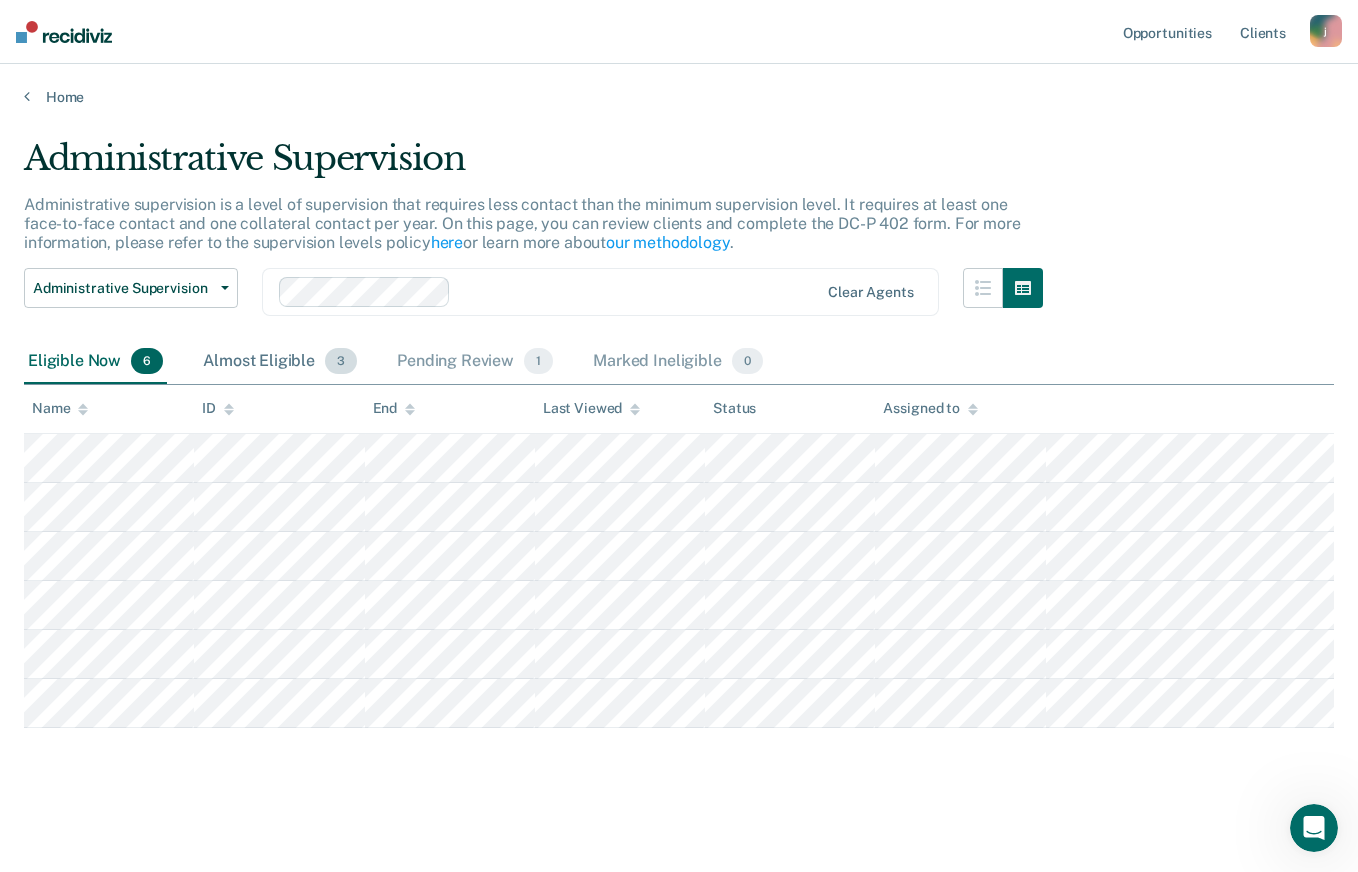 click on "Almost Eligible 3" at bounding box center (280, 362) 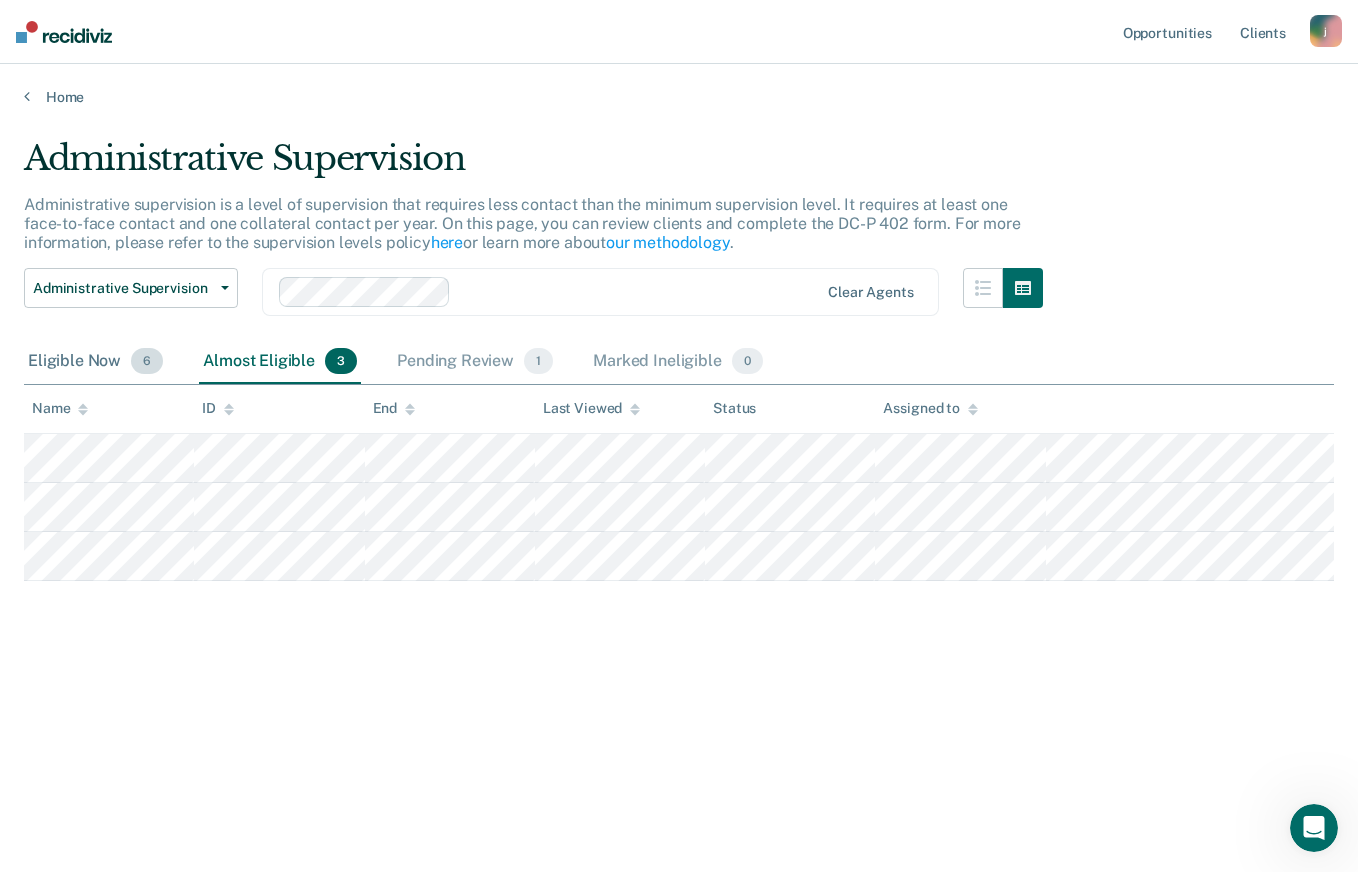 click on "Eligible Now 6" at bounding box center (95, 362) 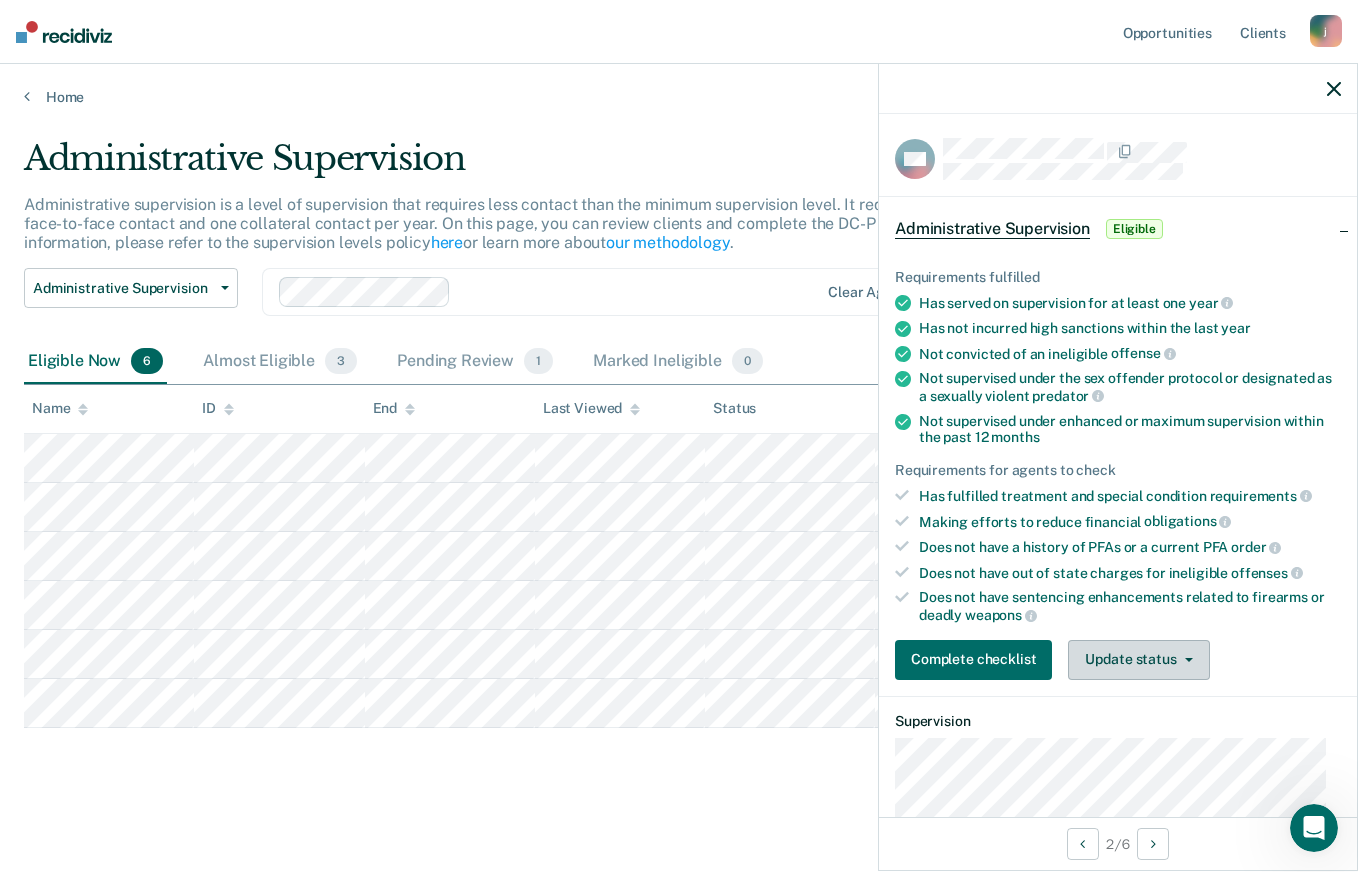 click 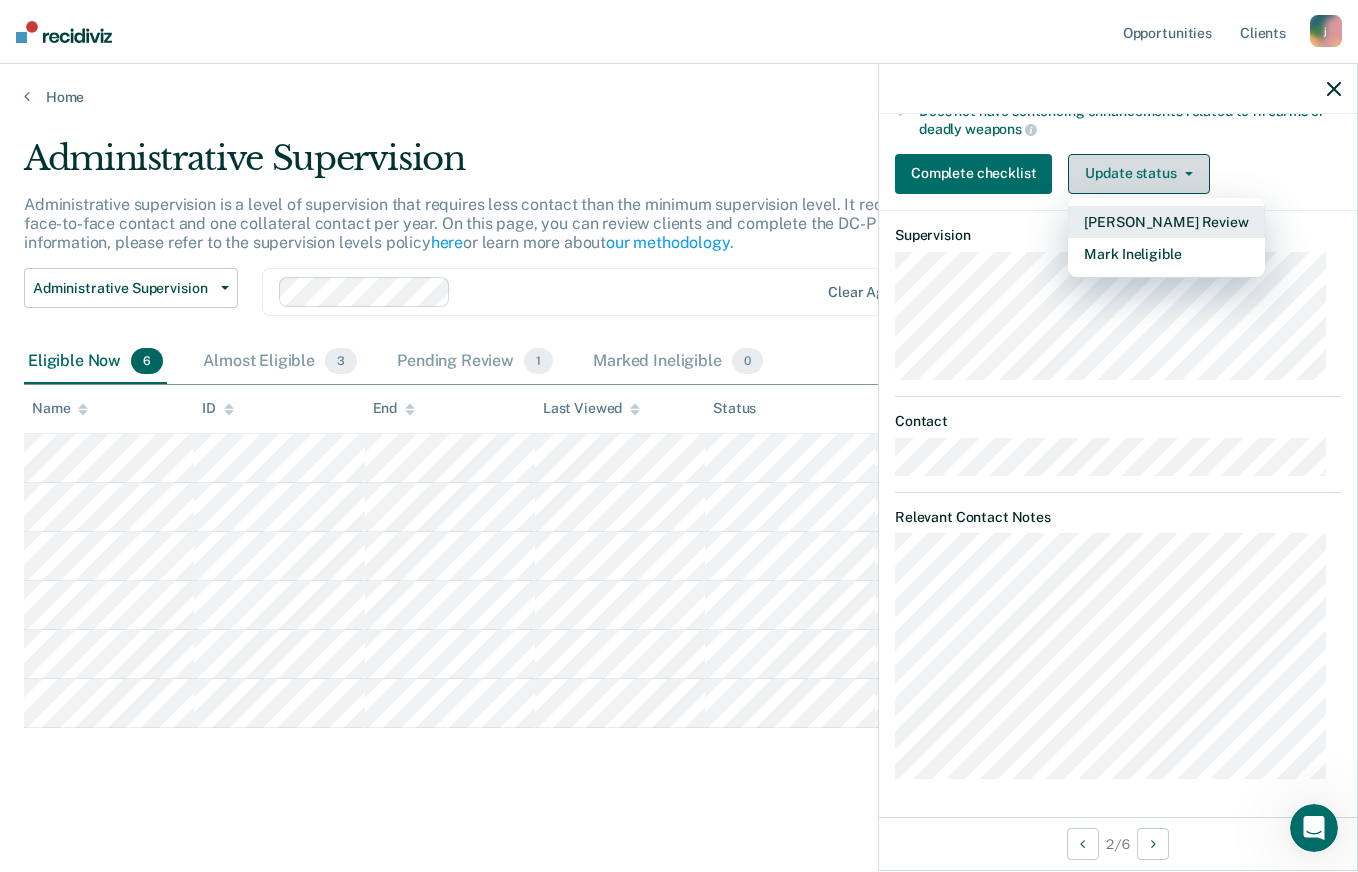 scroll, scrollTop: 94, scrollLeft: 0, axis: vertical 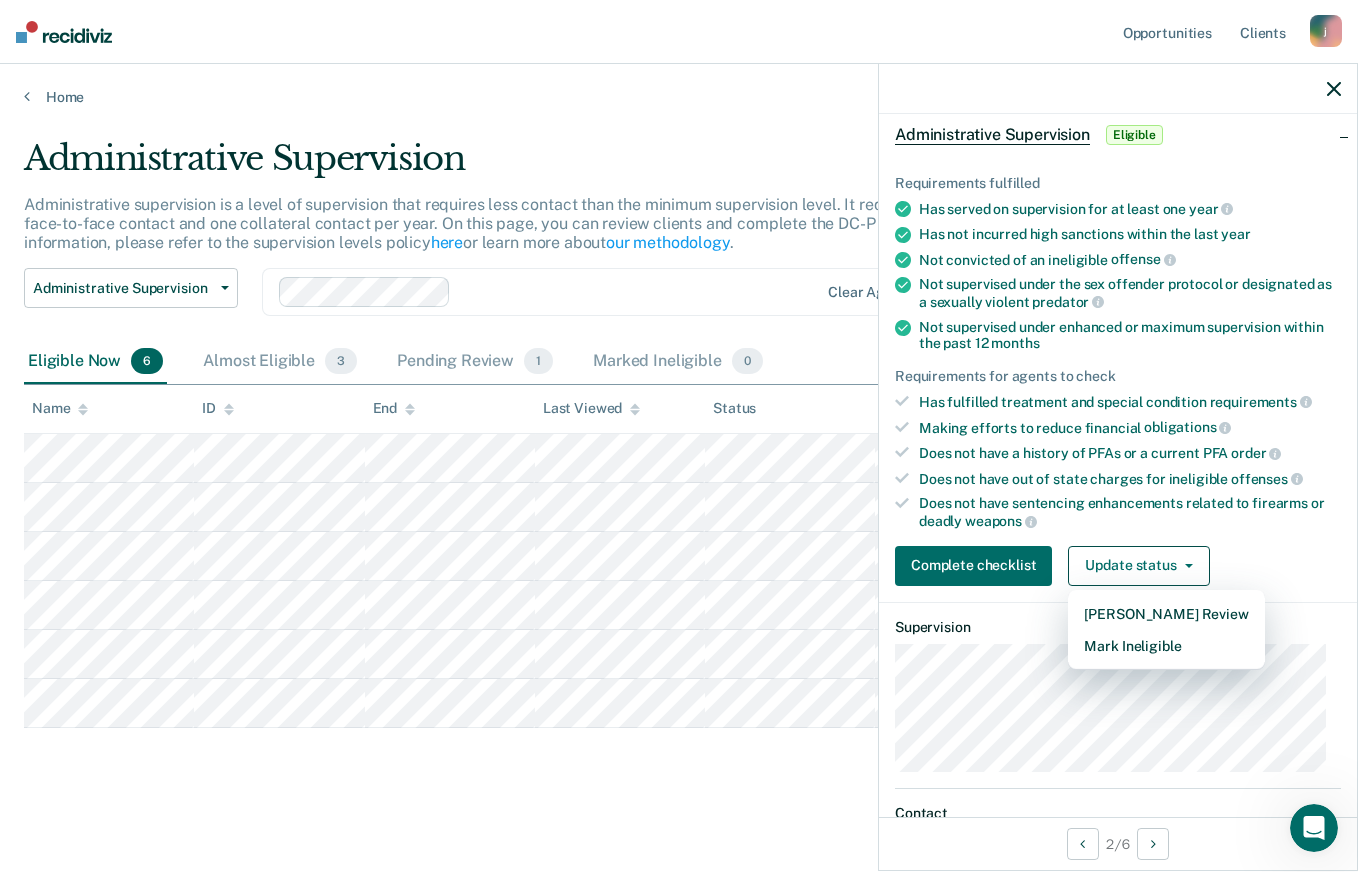 click on "Administrative Supervision Eligible" at bounding box center [1118, 135] 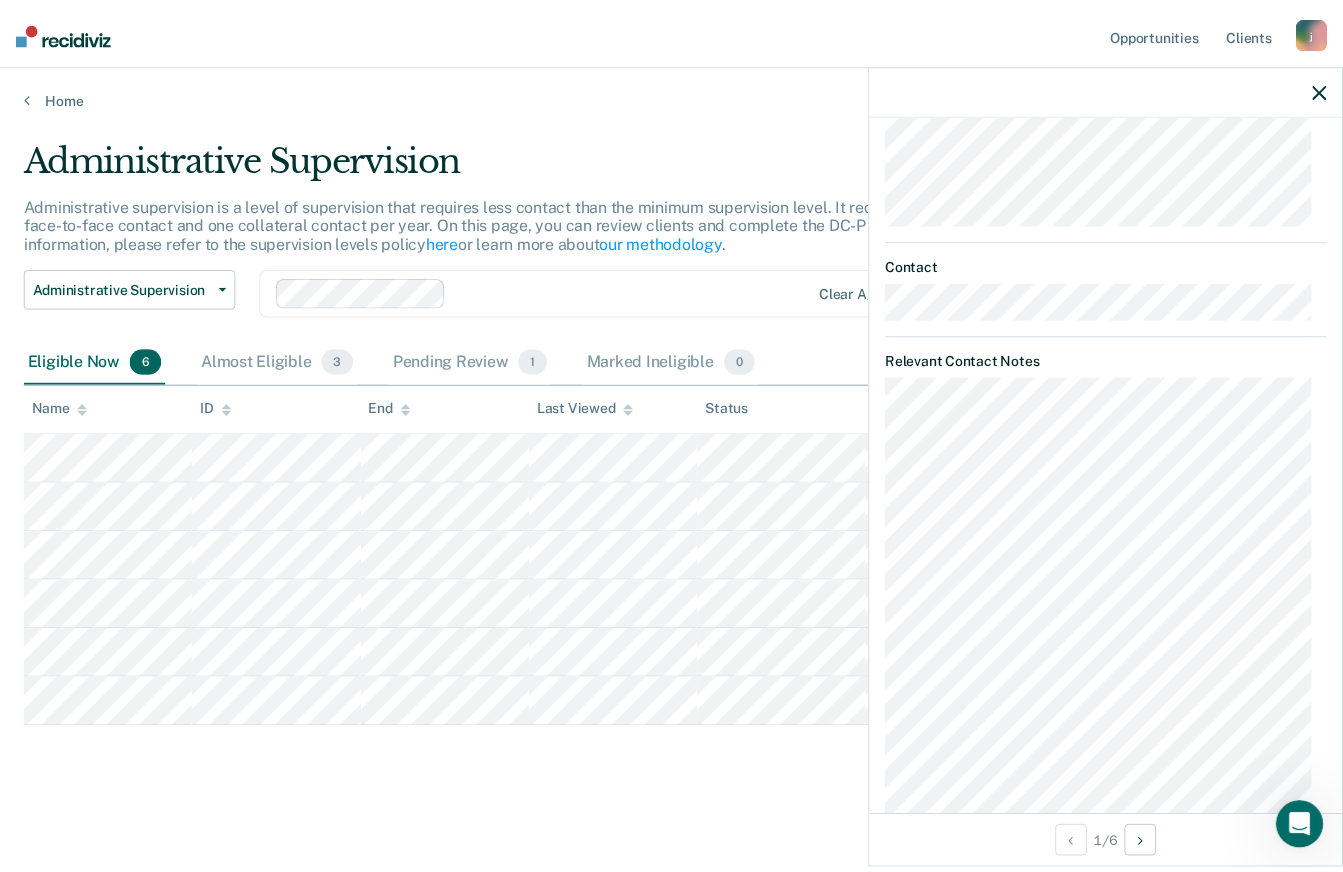 scroll, scrollTop: 135, scrollLeft: 0, axis: vertical 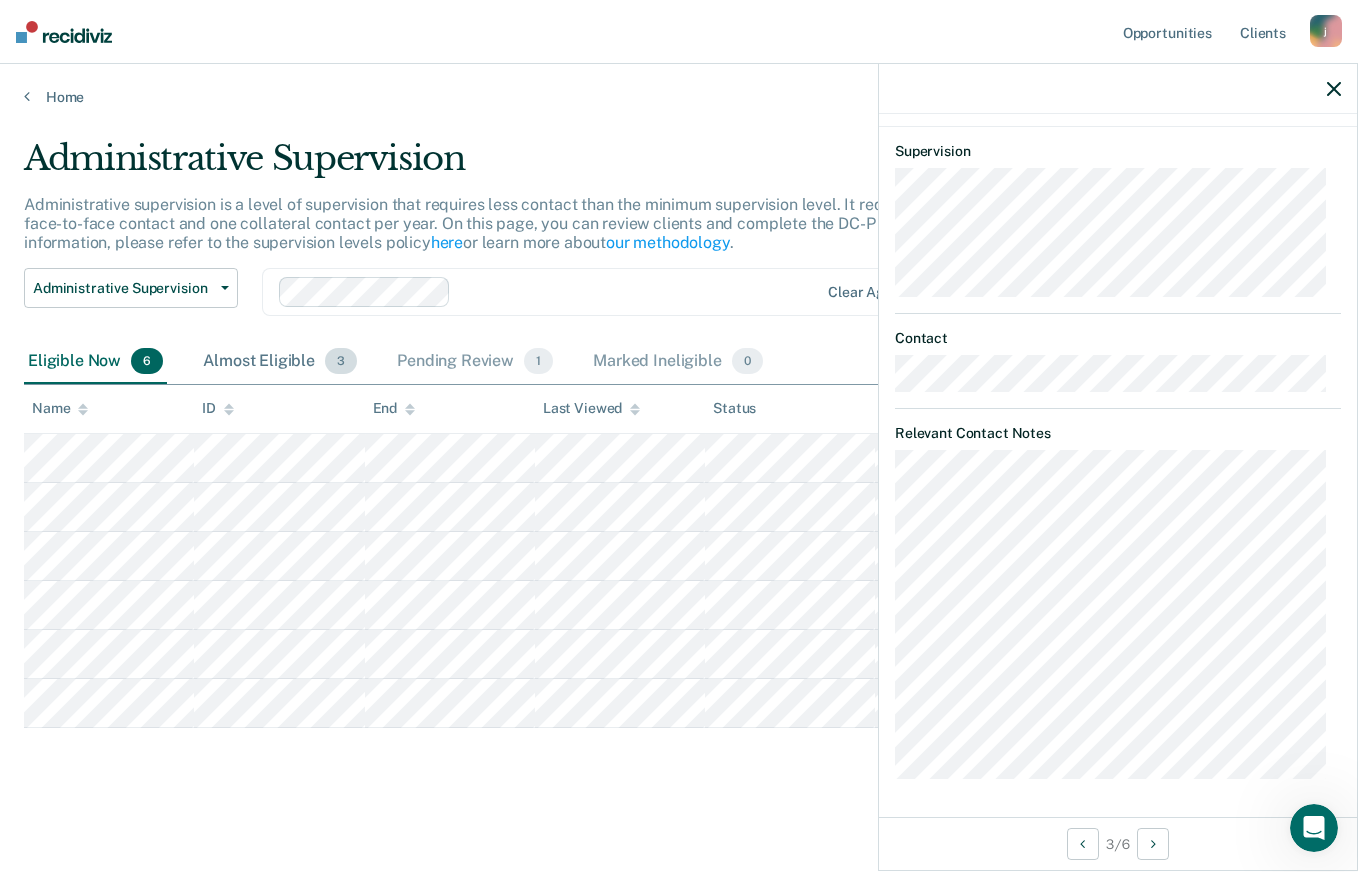 click on "Almost Eligible 3" at bounding box center (280, 362) 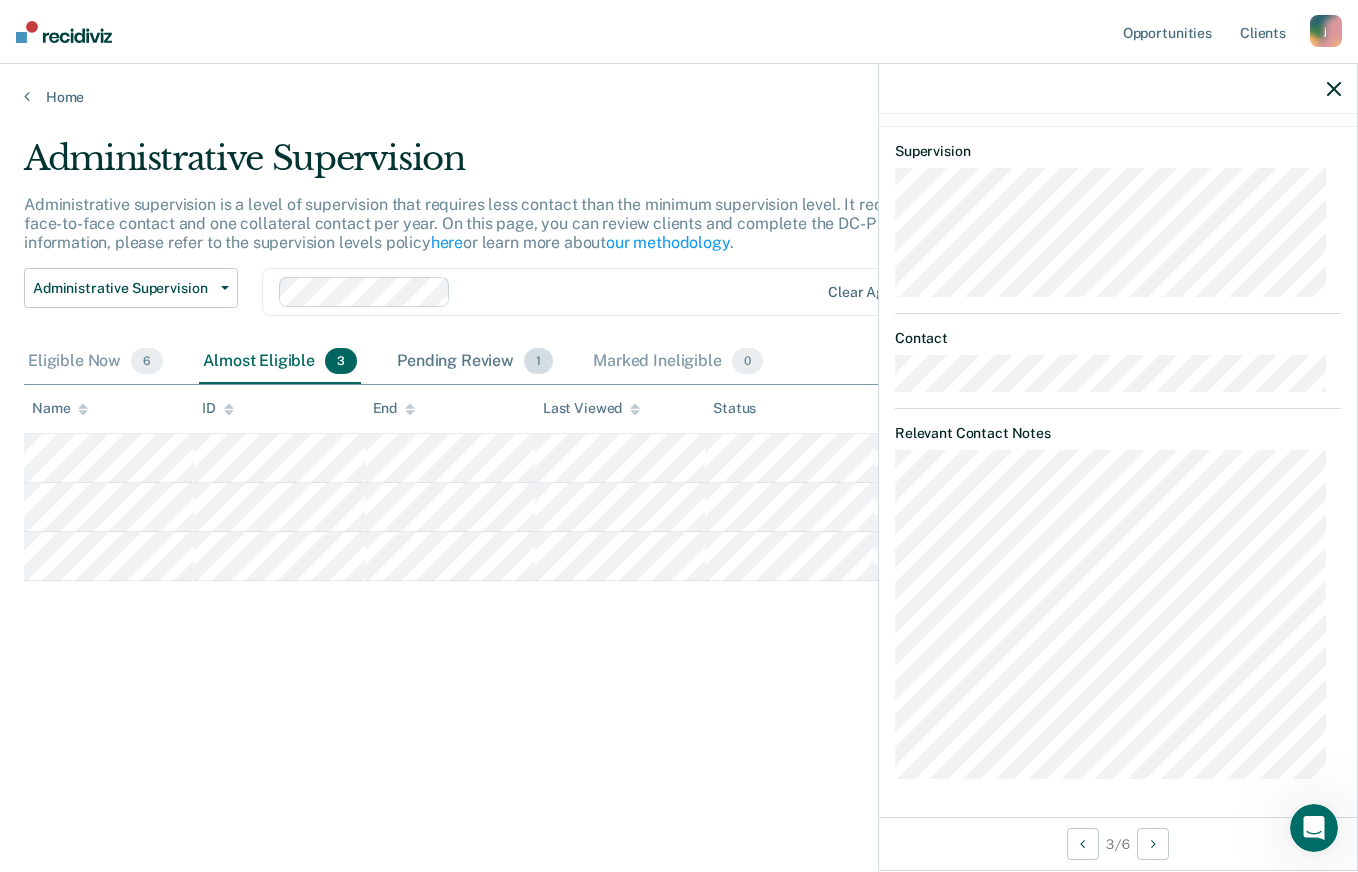 click on "Pending Review 1" at bounding box center (475, 362) 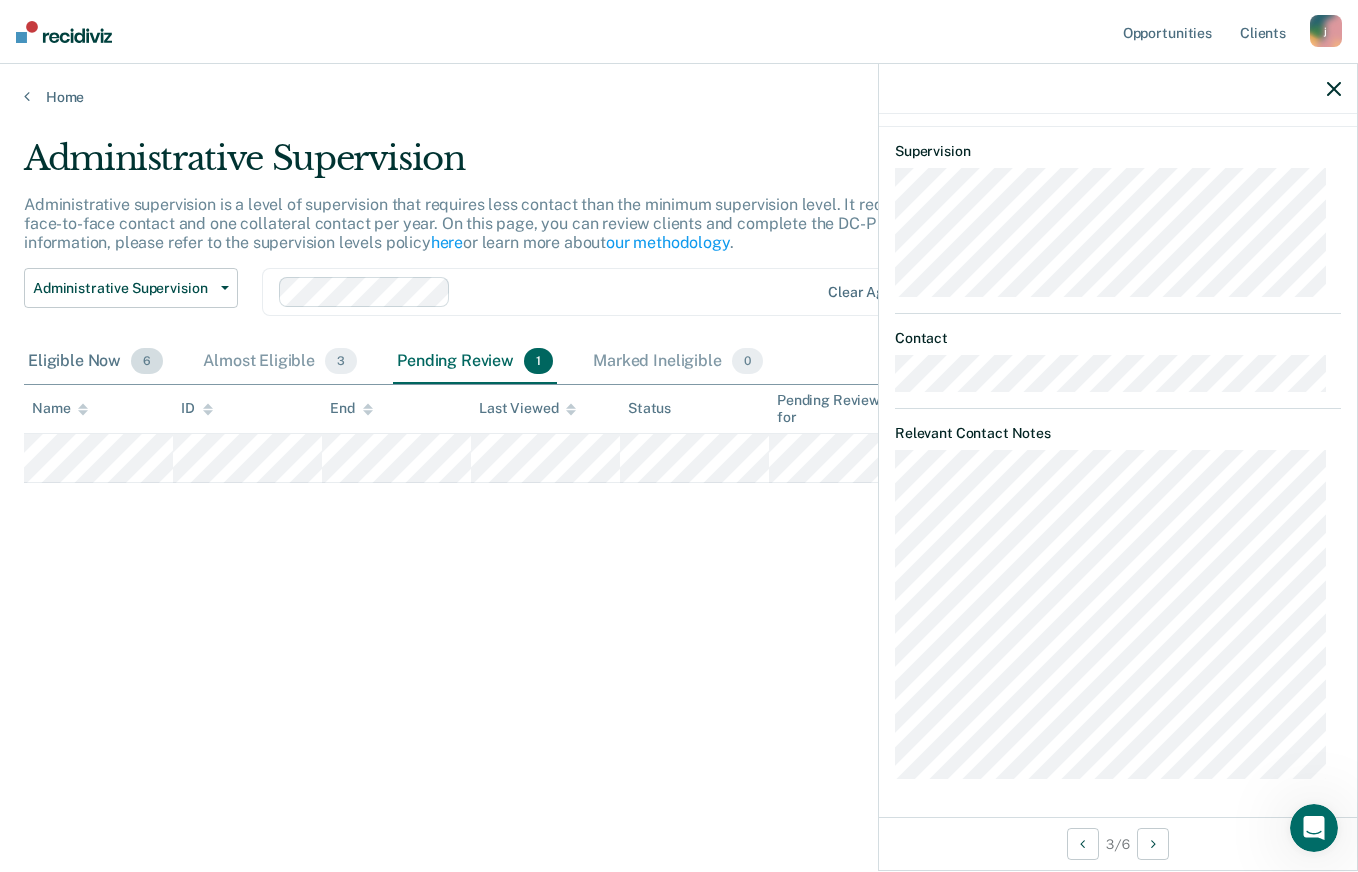 click on "Eligible Now 6" at bounding box center [95, 362] 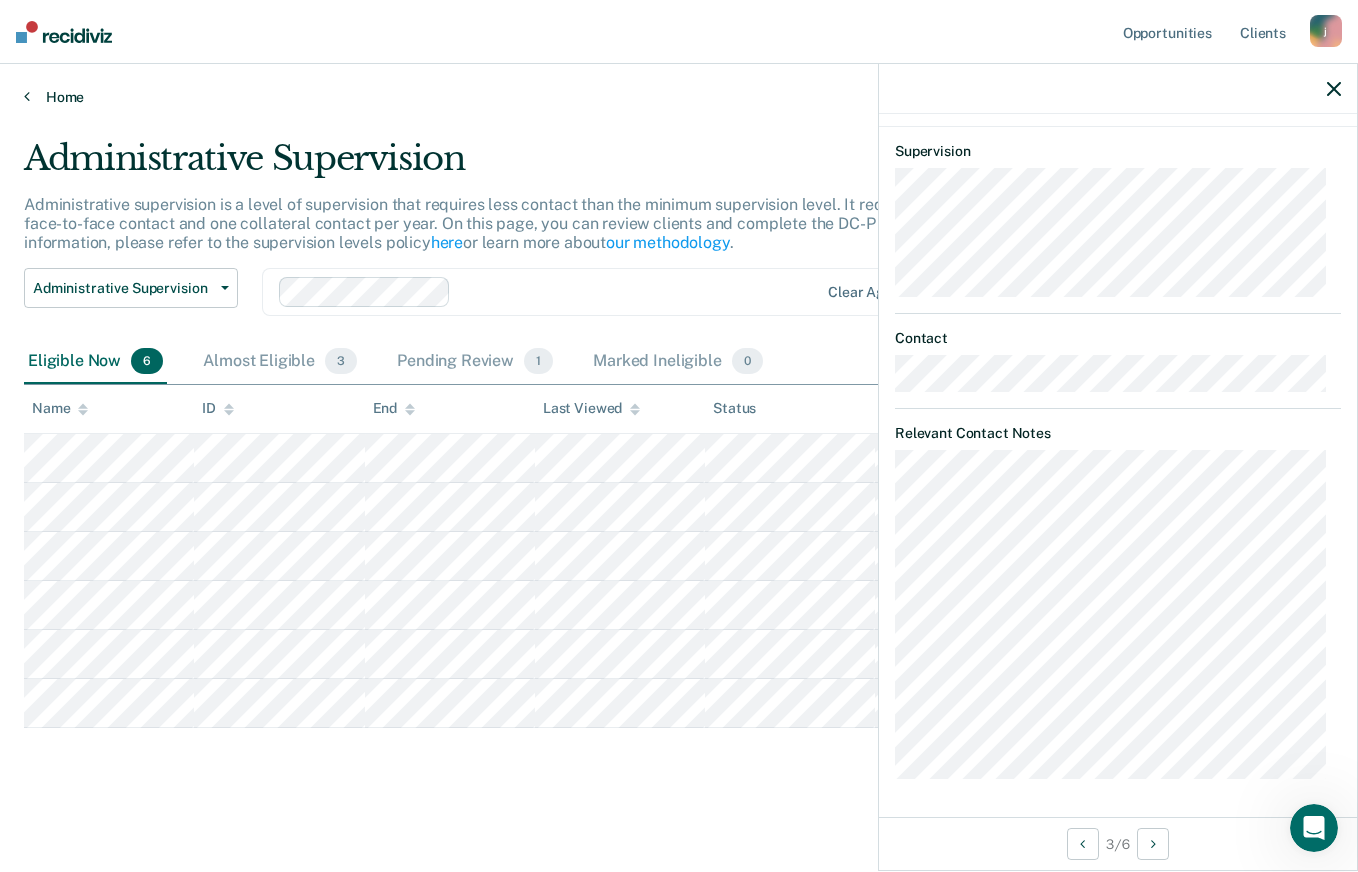 click on "Home" at bounding box center (679, 97) 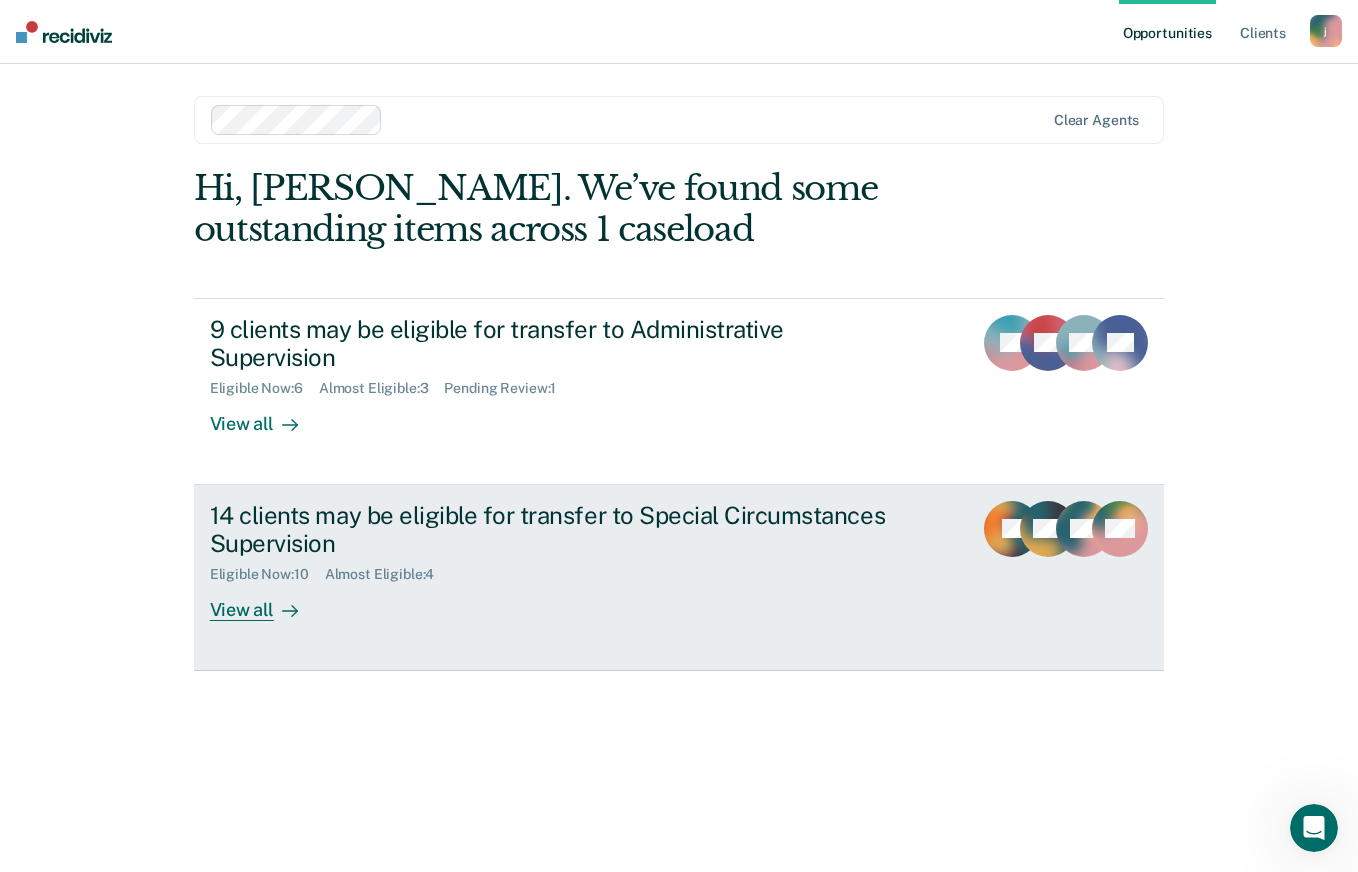 click on "14 clients may be eligible for transfer to Special Circumstances Supervision" at bounding box center [561, 530] 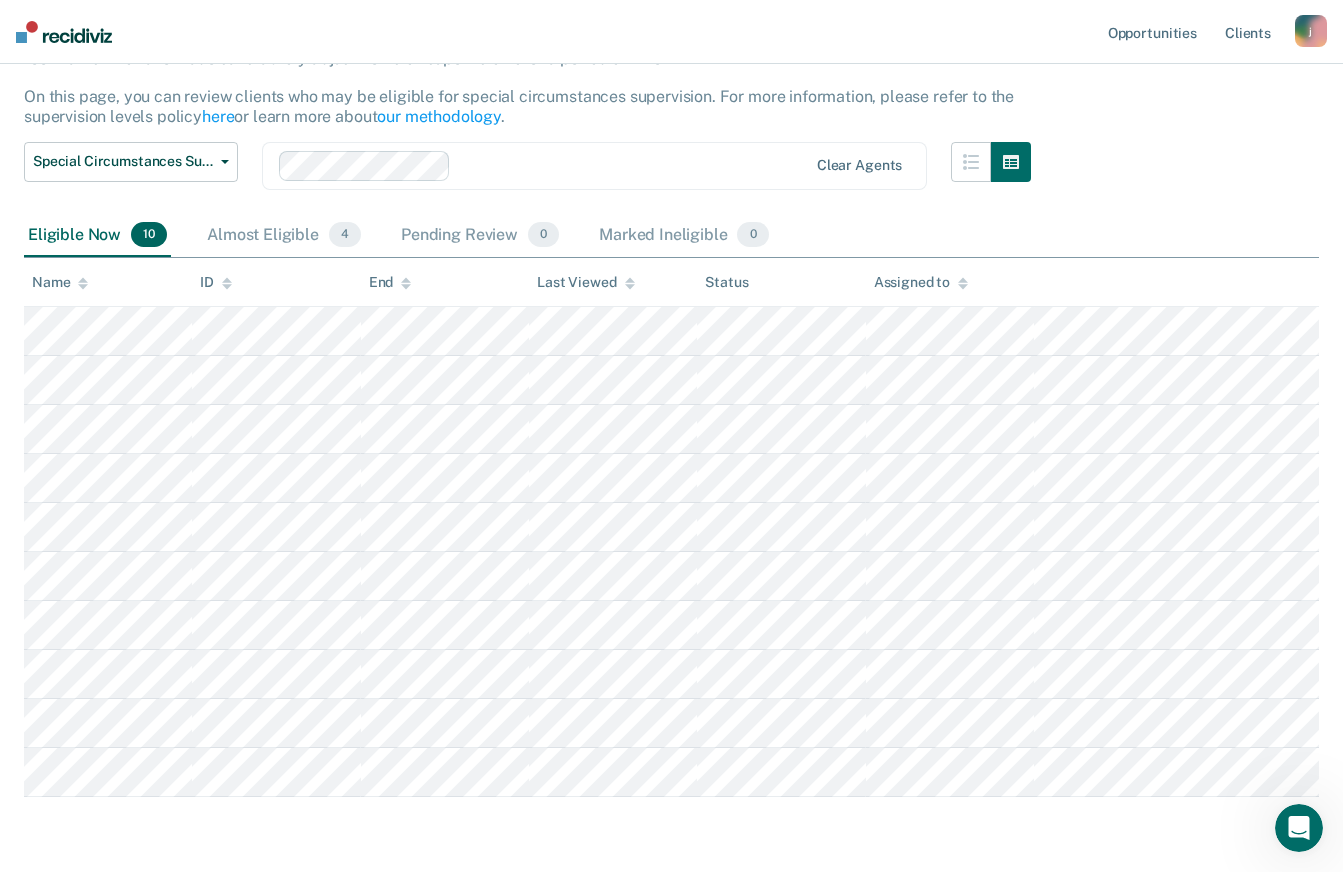 scroll, scrollTop: 190, scrollLeft: 0, axis: vertical 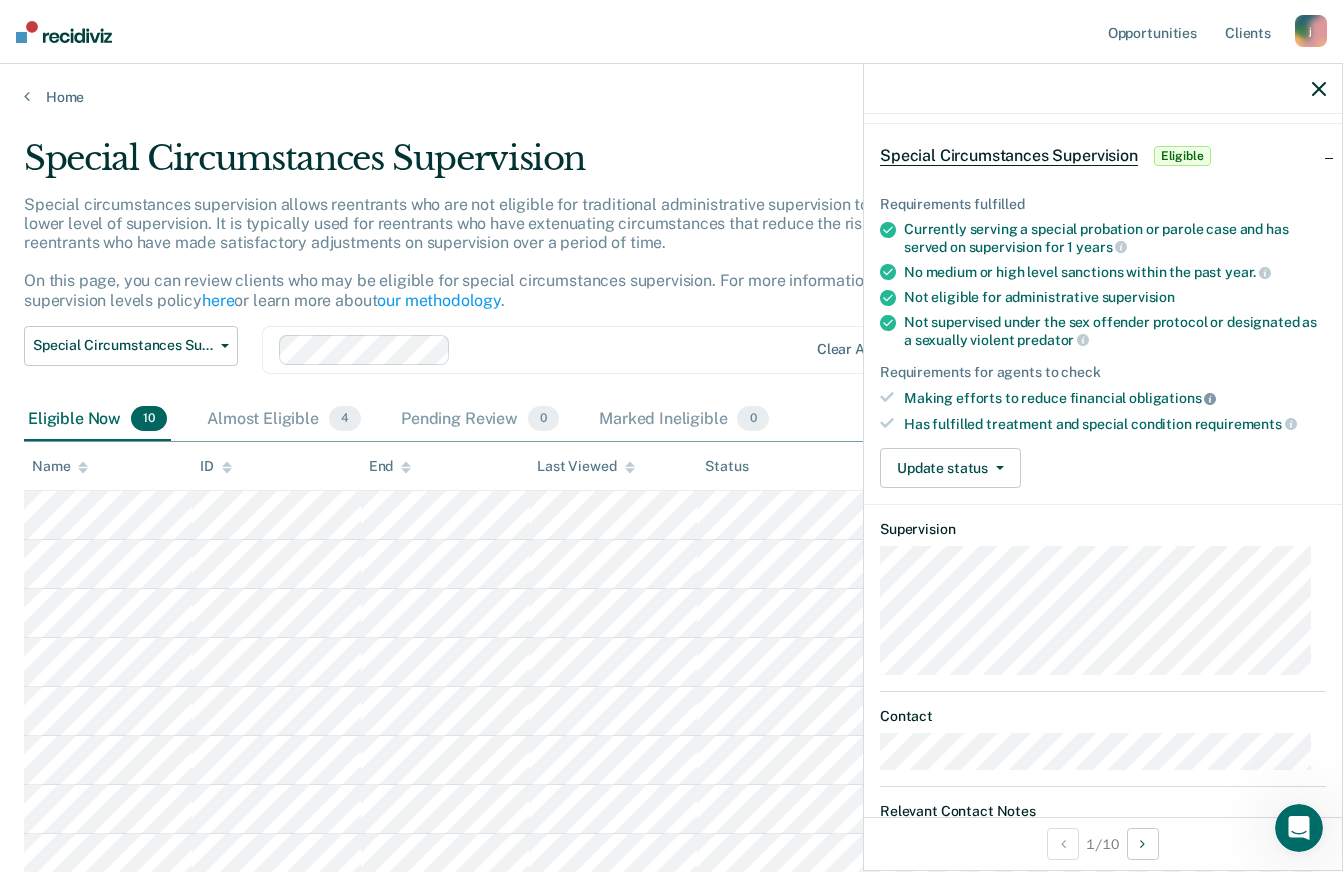 click 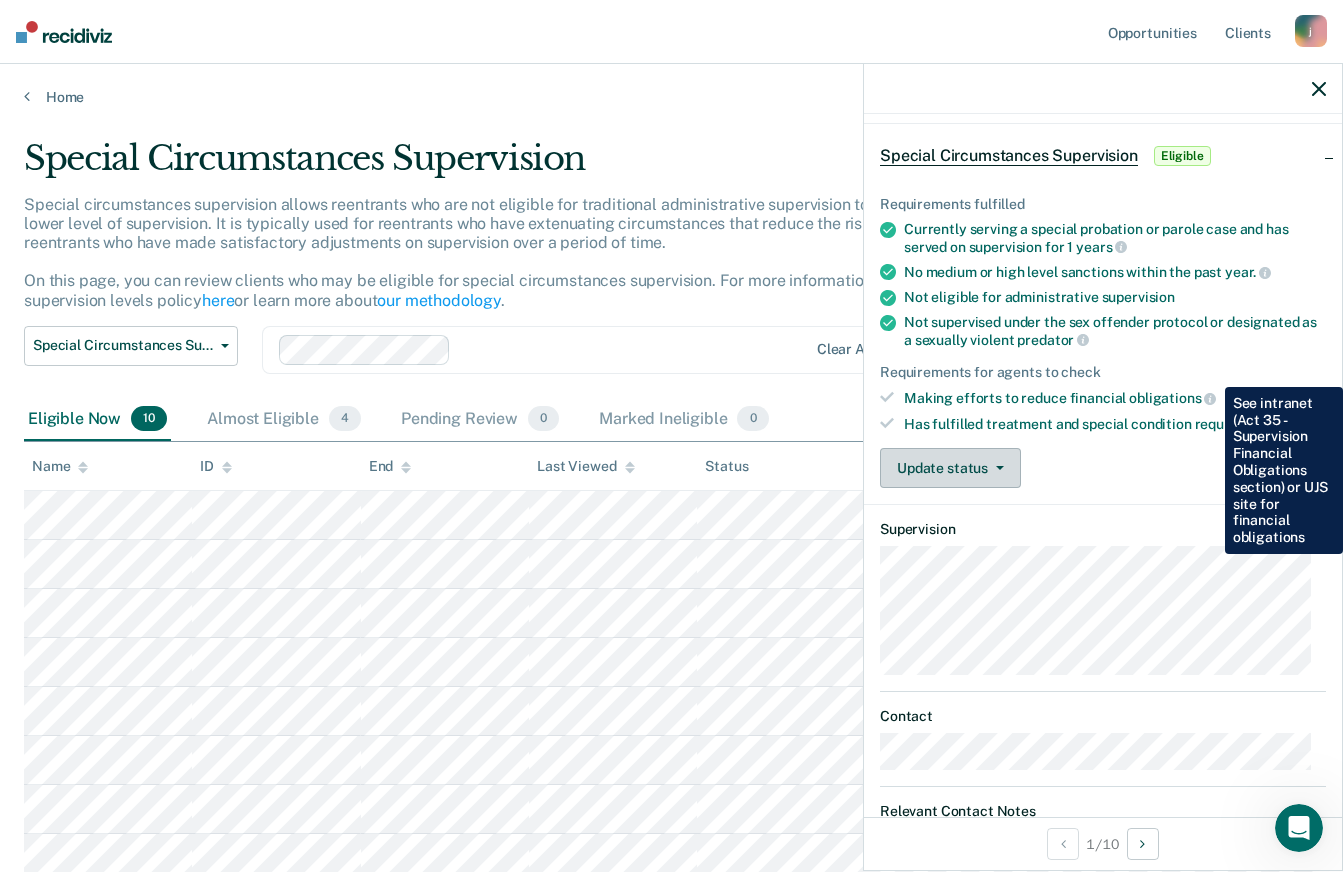 click 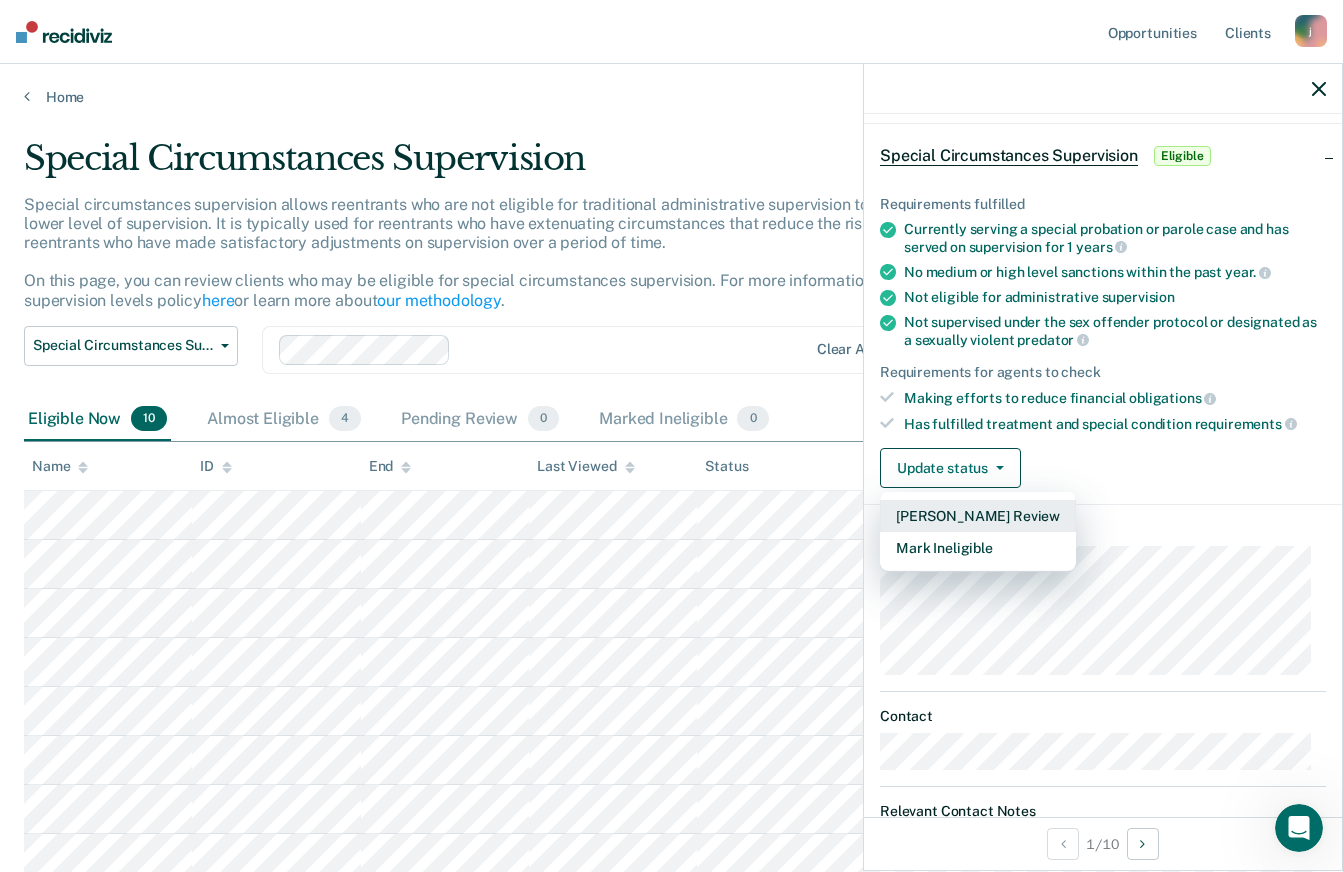 click on "[PERSON_NAME] Review" at bounding box center [978, 516] 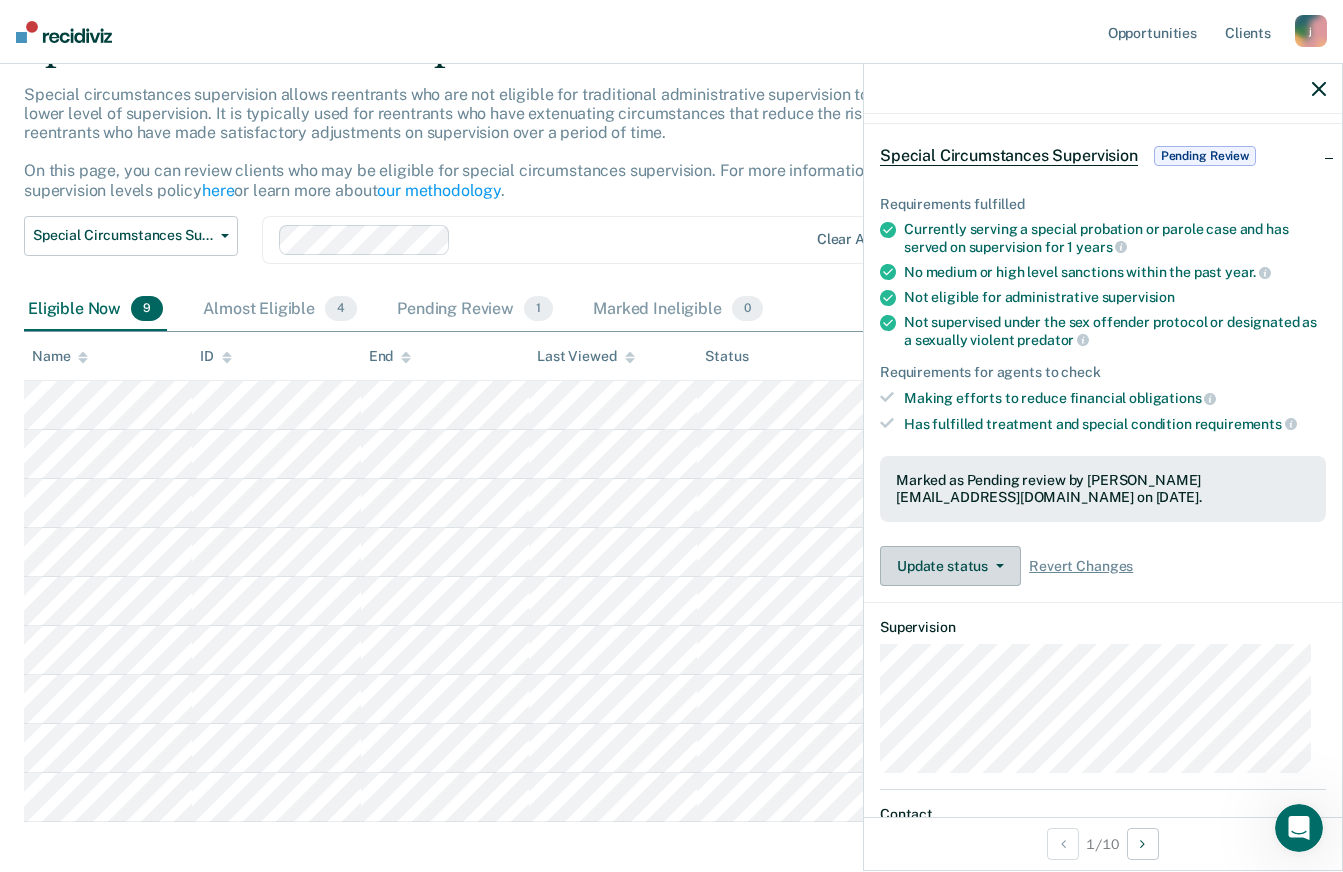 scroll, scrollTop: 204, scrollLeft: 0, axis: vertical 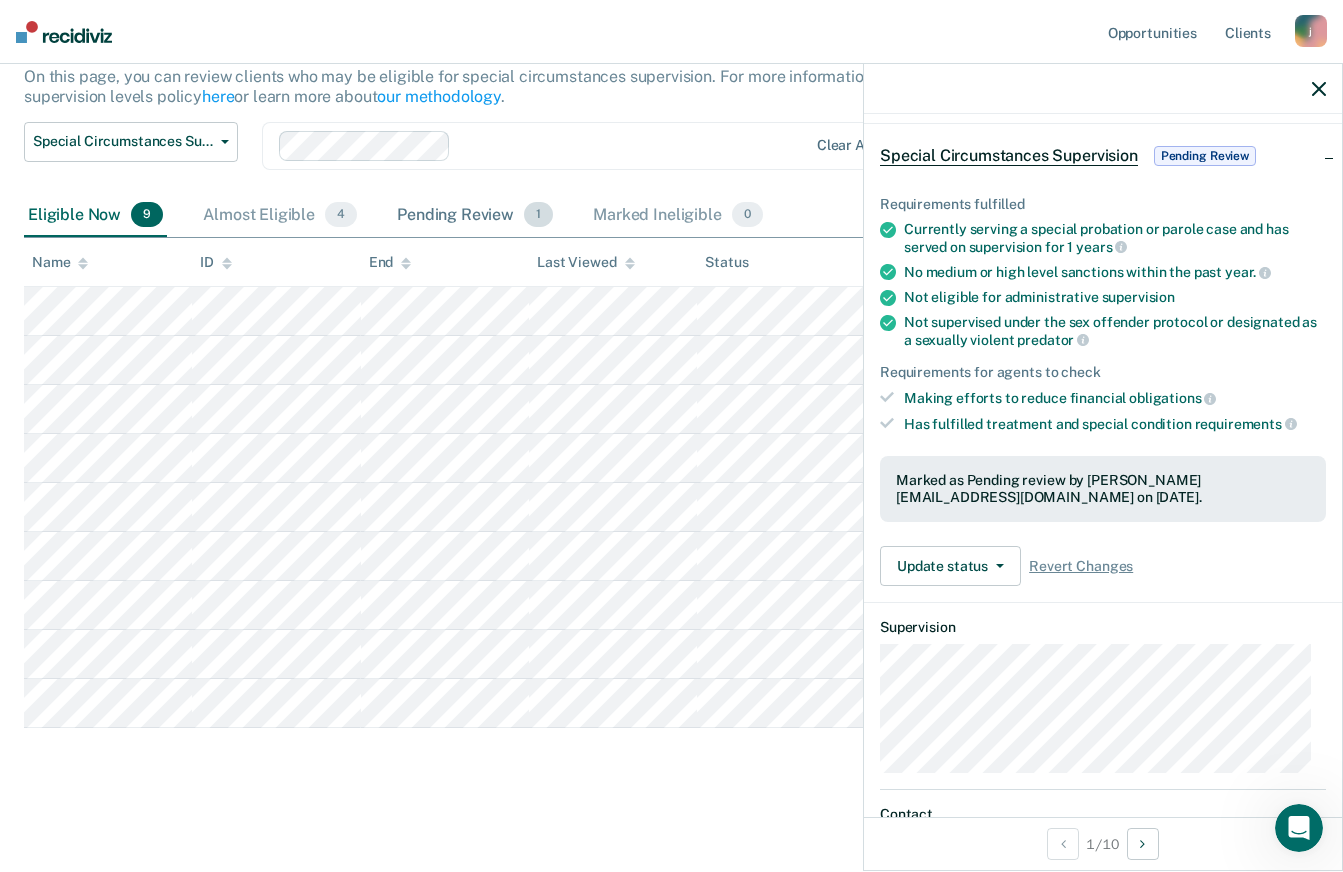 click on "Pending Review 1" at bounding box center [475, 216] 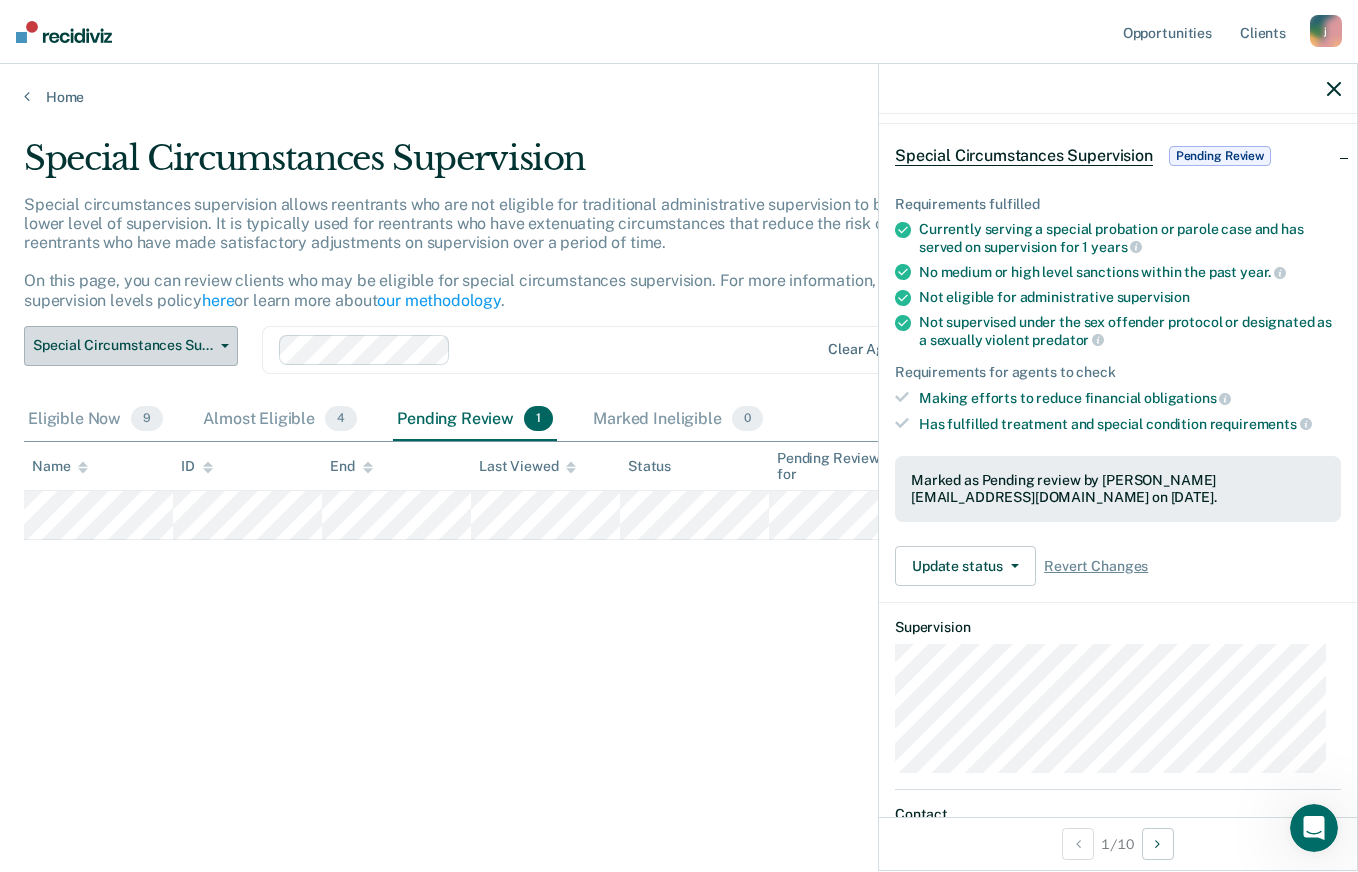 click on "Special Circumstances Supervision" at bounding box center [131, 346] 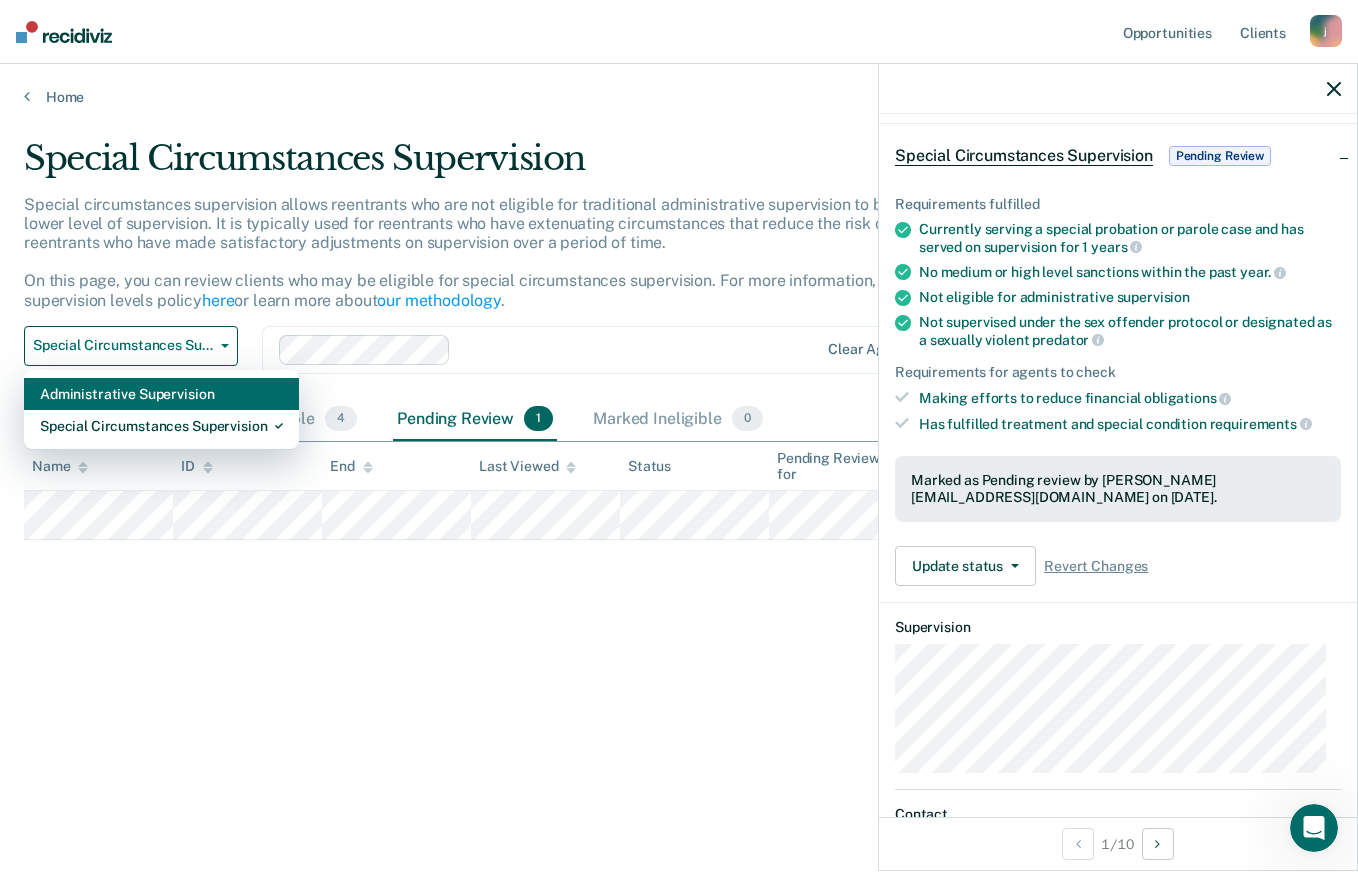 click on "Administrative Supervision" at bounding box center [161, 394] 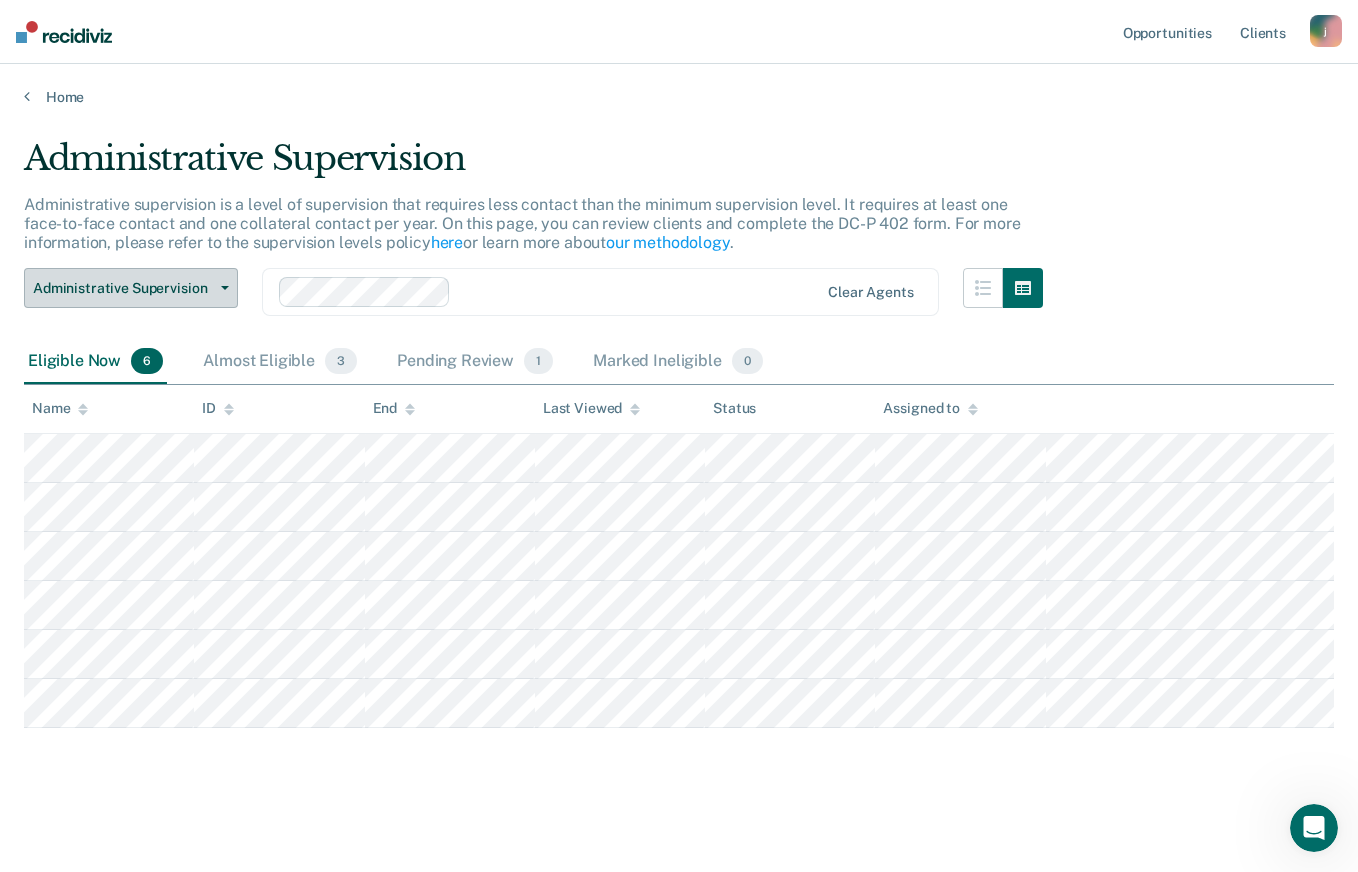 click on "Administrative Supervision" at bounding box center (131, 288) 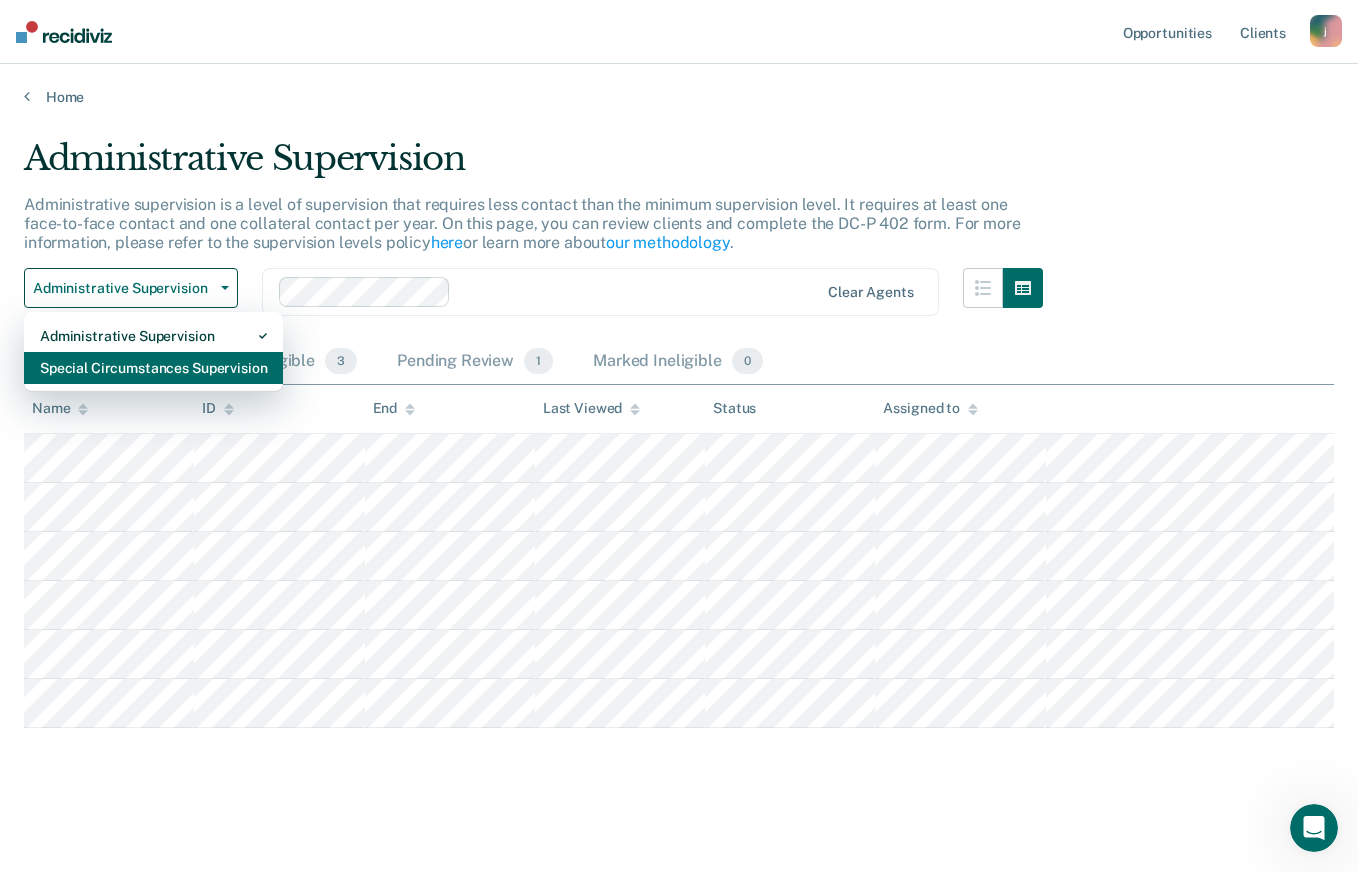click on "Special Circumstances Supervision" at bounding box center [153, 368] 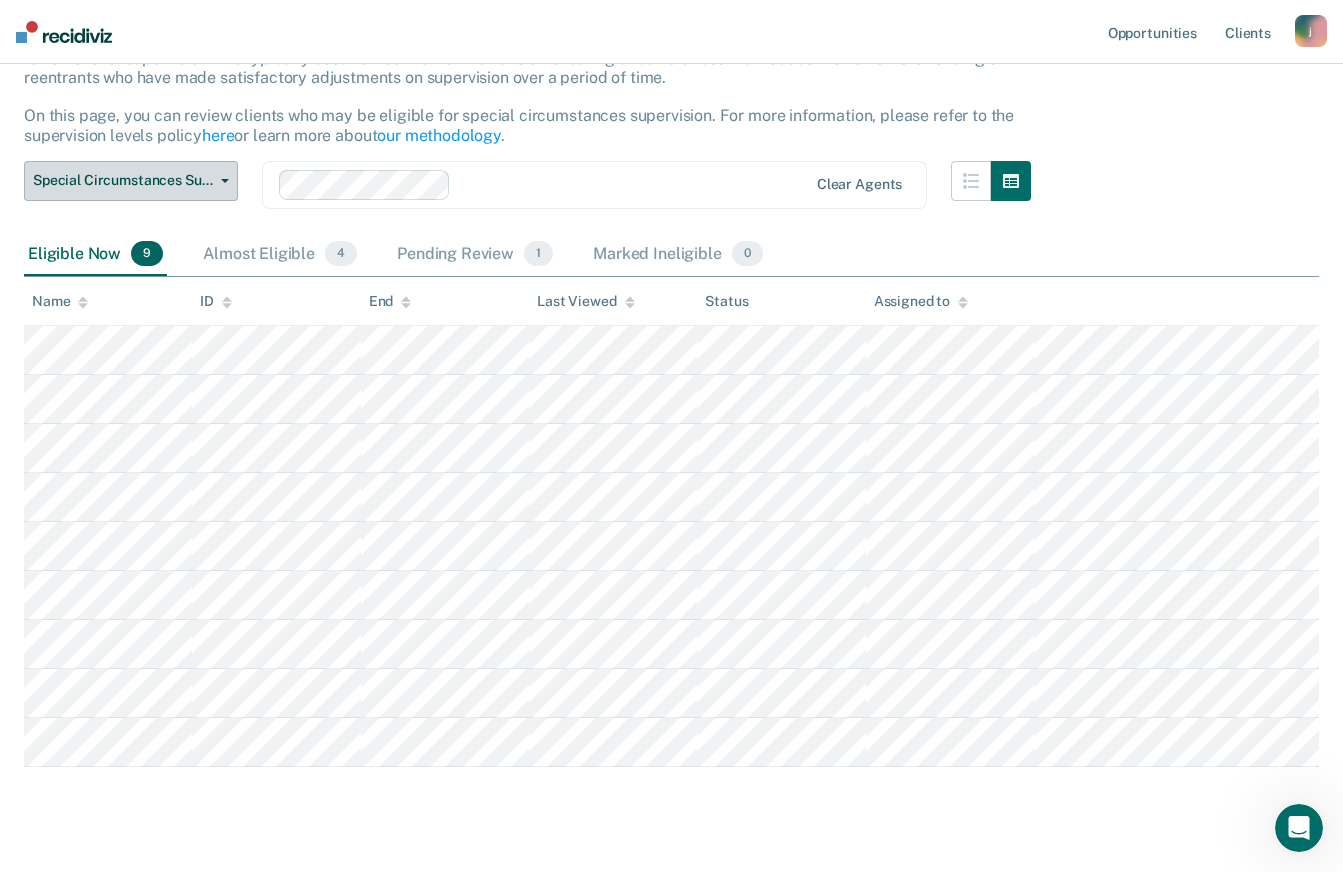 scroll, scrollTop: 180, scrollLeft: 0, axis: vertical 